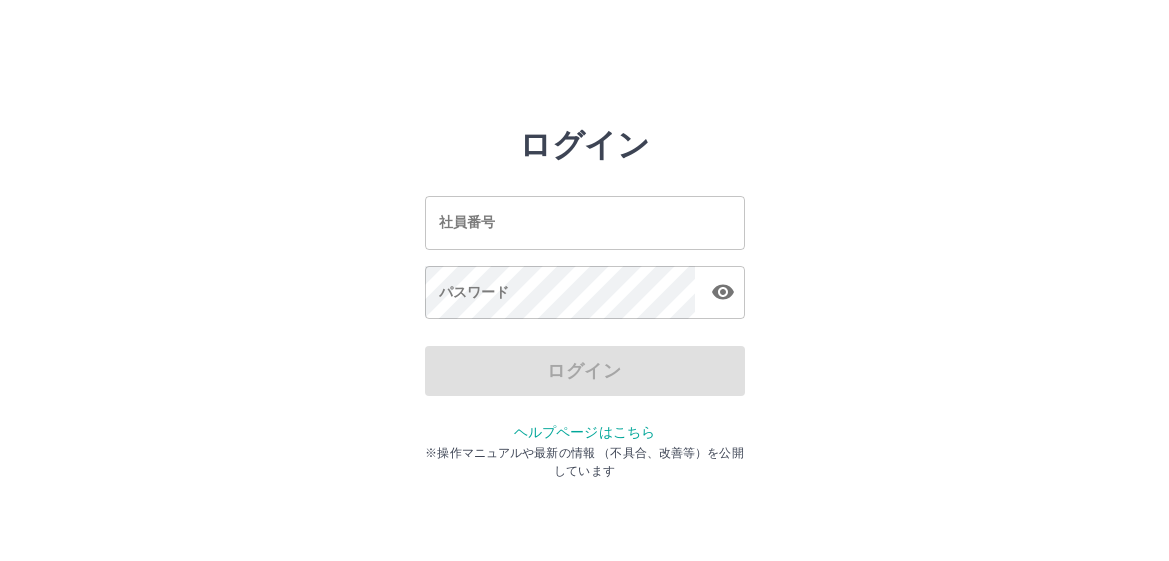 scroll, scrollTop: 0, scrollLeft: 0, axis: both 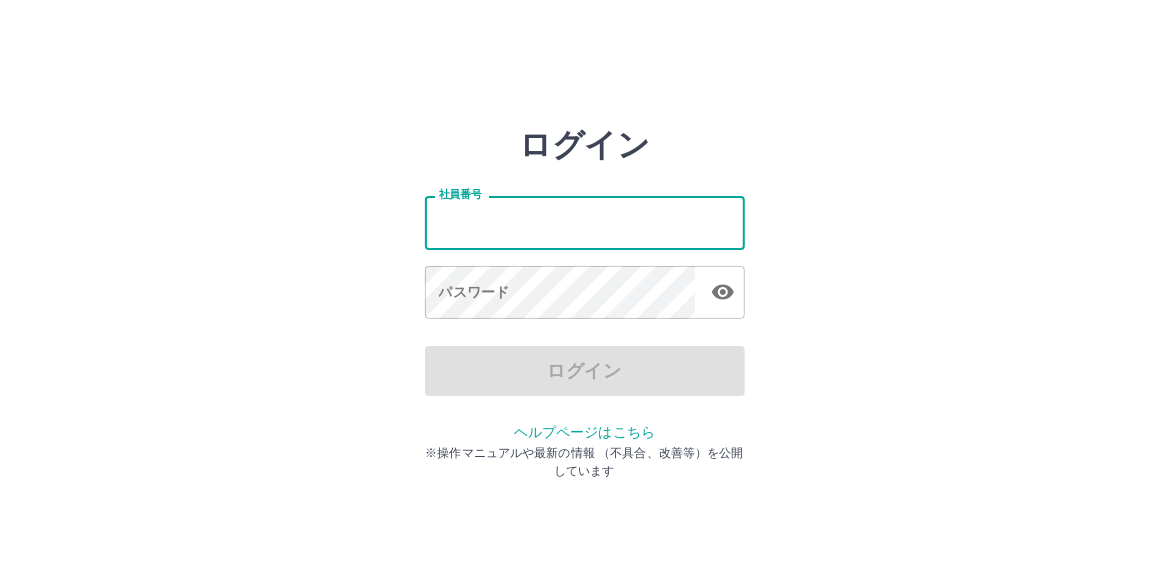 click on "社員番号" at bounding box center [585, 222] 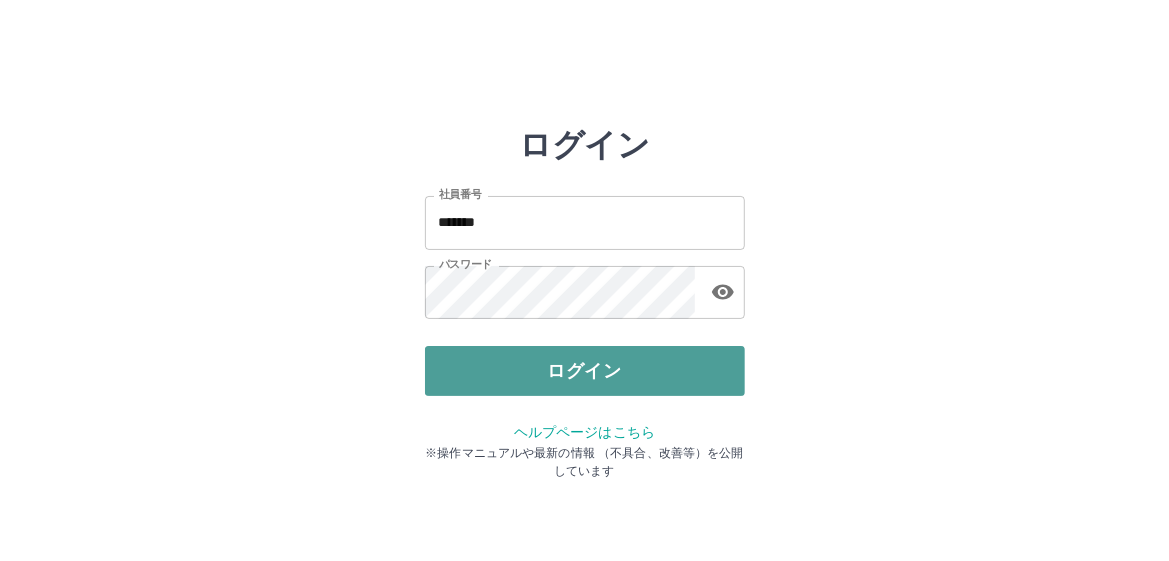 click on "ログイン" at bounding box center [585, 371] 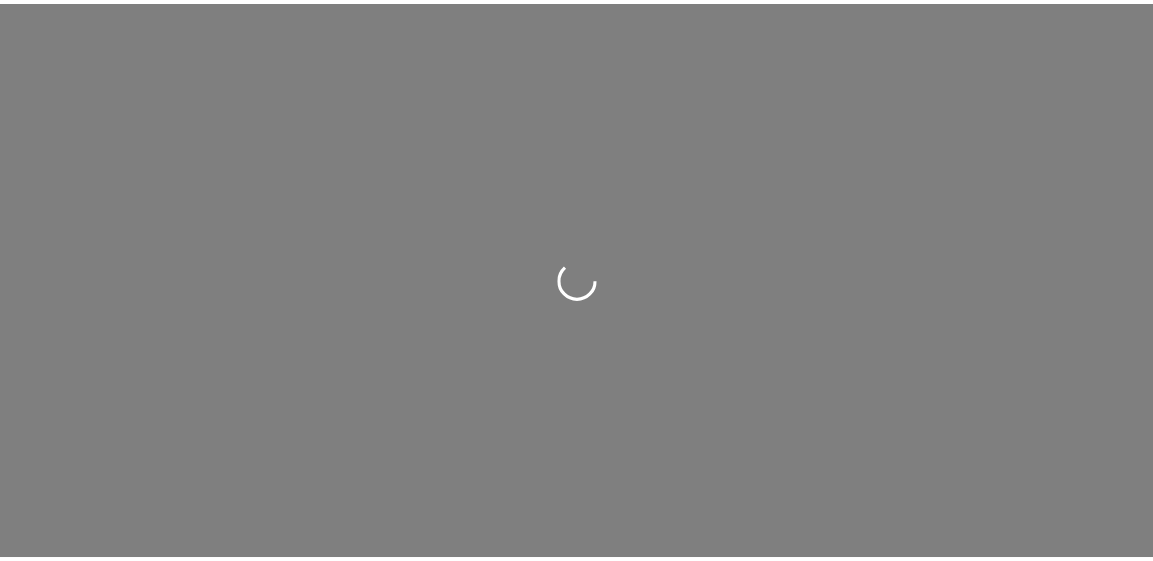 scroll, scrollTop: 0, scrollLeft: 0, axis: both 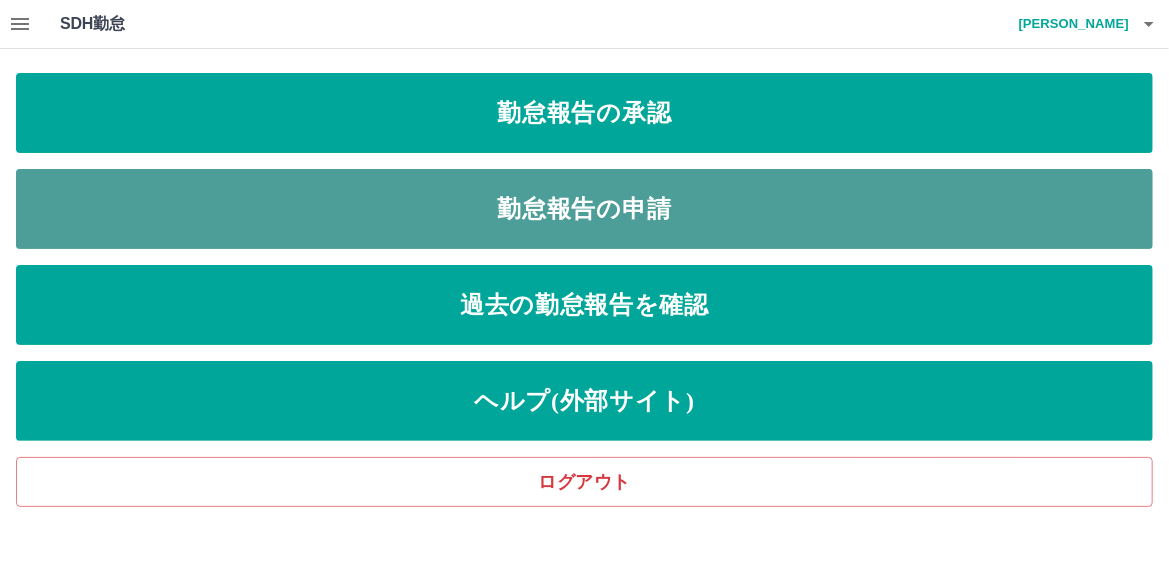 click on "勤怠報告の申請" at bounding box center (584, 209) 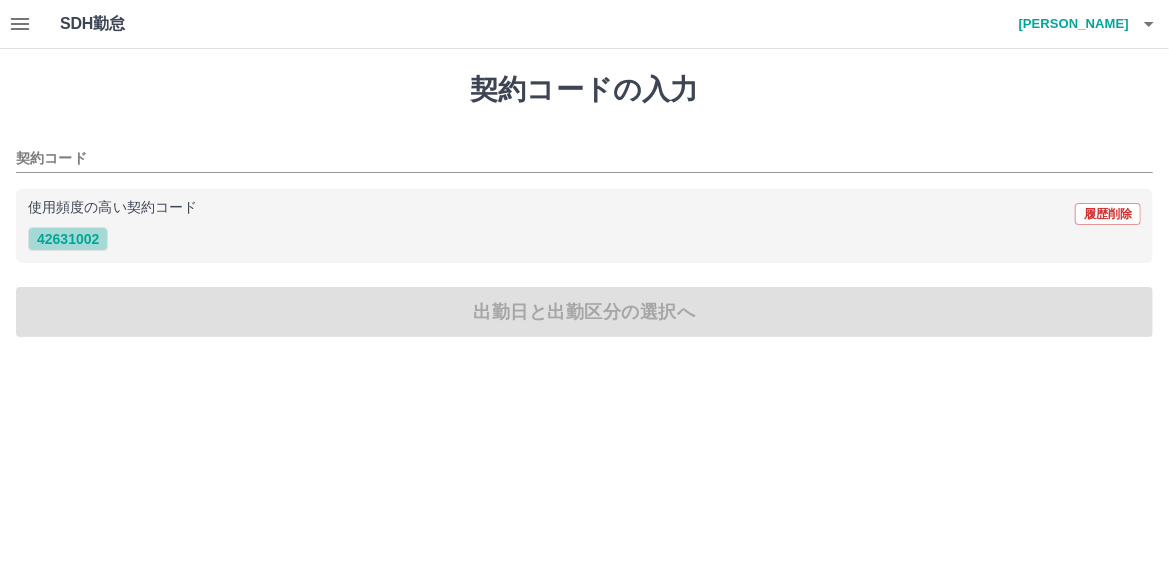 click on "42631002" at bounding box center [68, 239] 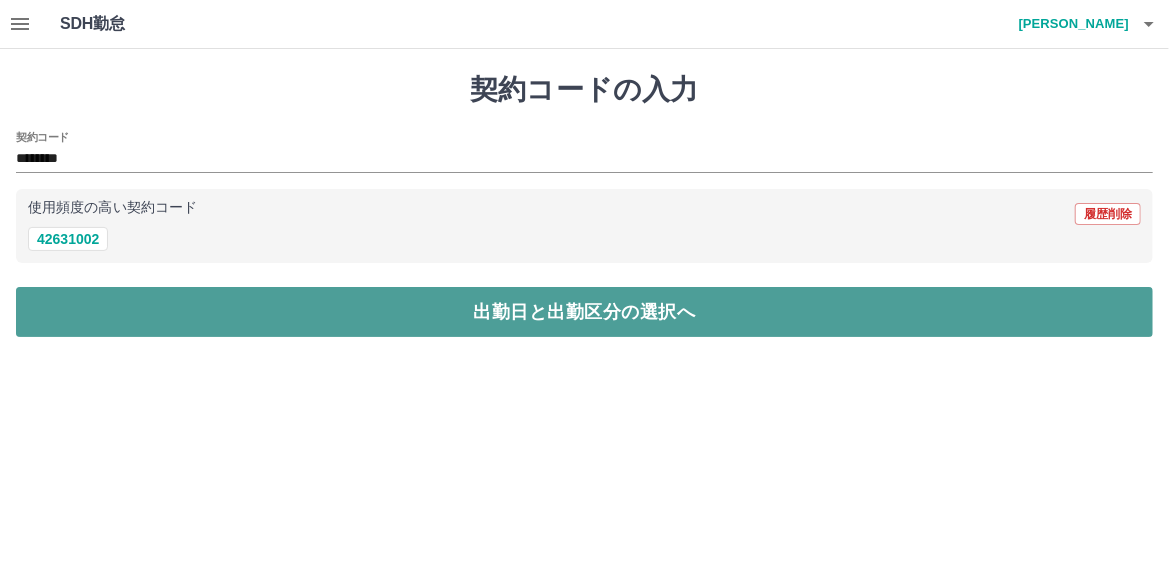 click on "出勤日と出勤区分の選択へ" at bounding box center [584, 312] 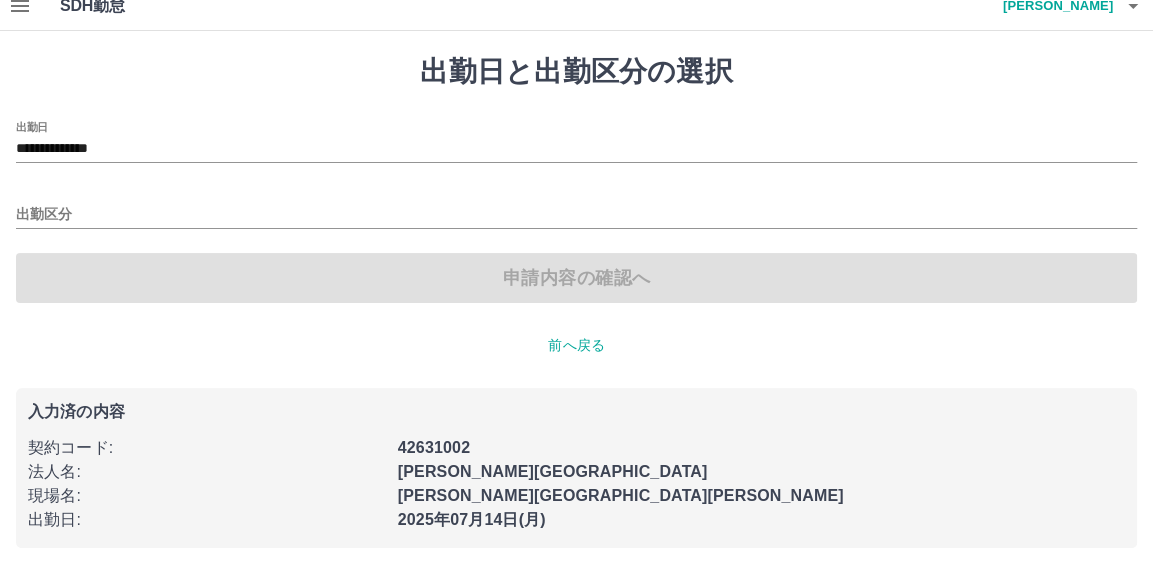 scroll, scrollTop: 28, scrollLeft: 0, axis: vertical 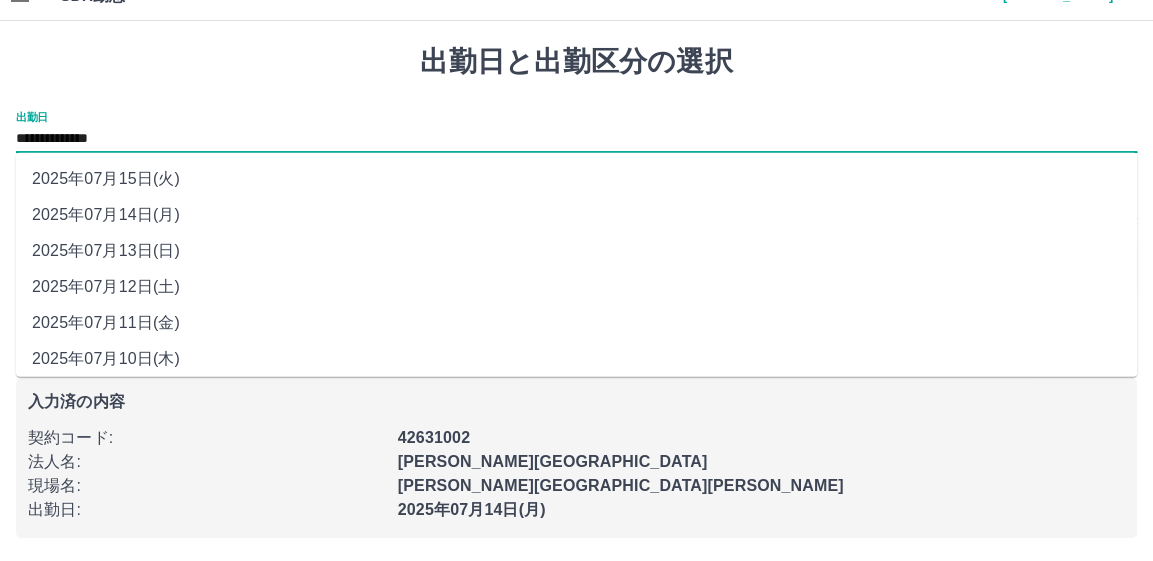 click on "**********" at bounding box center [576, 139] 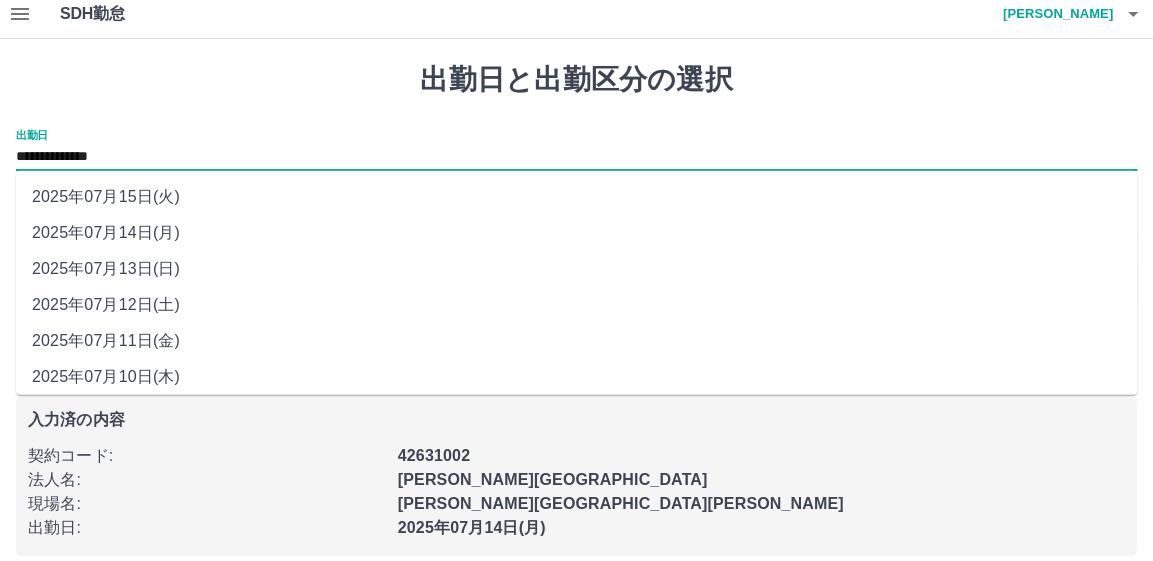 scroll, scrollTop: 0, scrollLeft: 0, axis: both 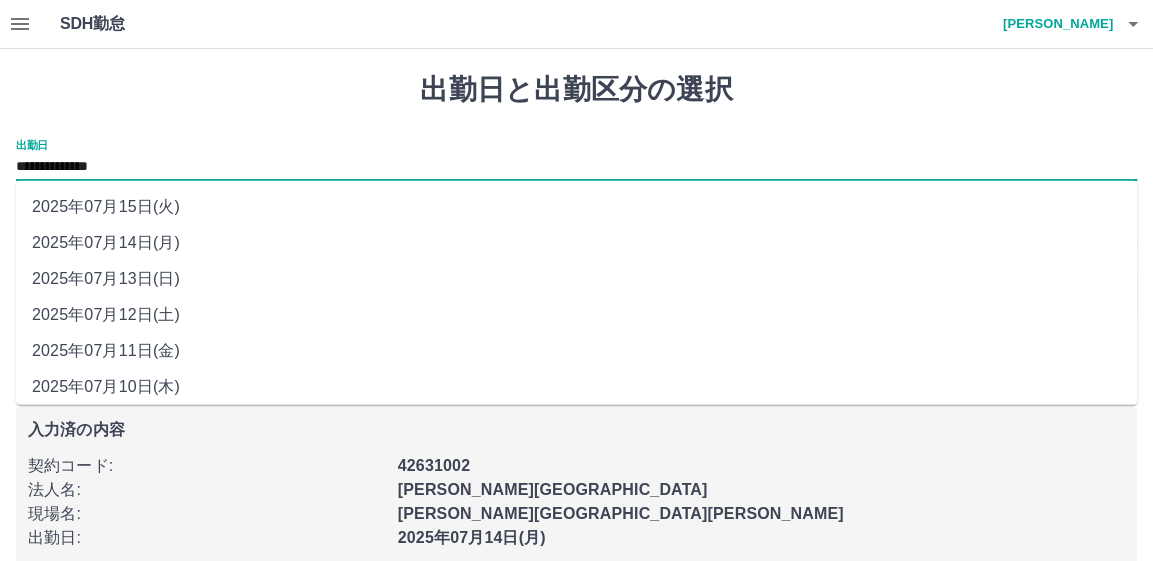 click on "2025年07月13日(日)" at bounding box center (576, 279) 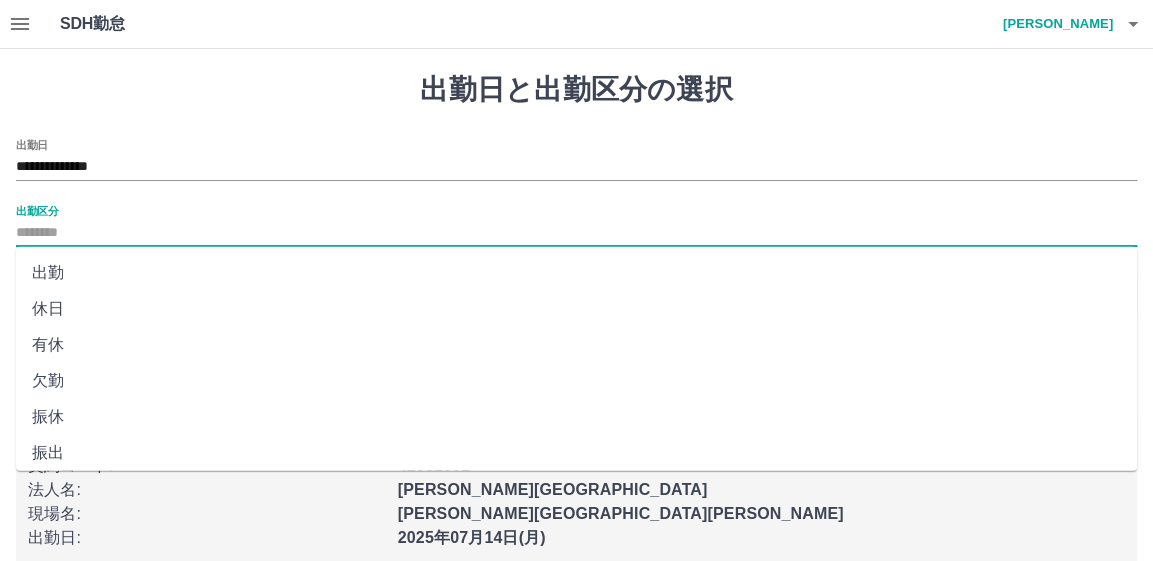 click on "出勤区分" at bounding box center [576, 233] 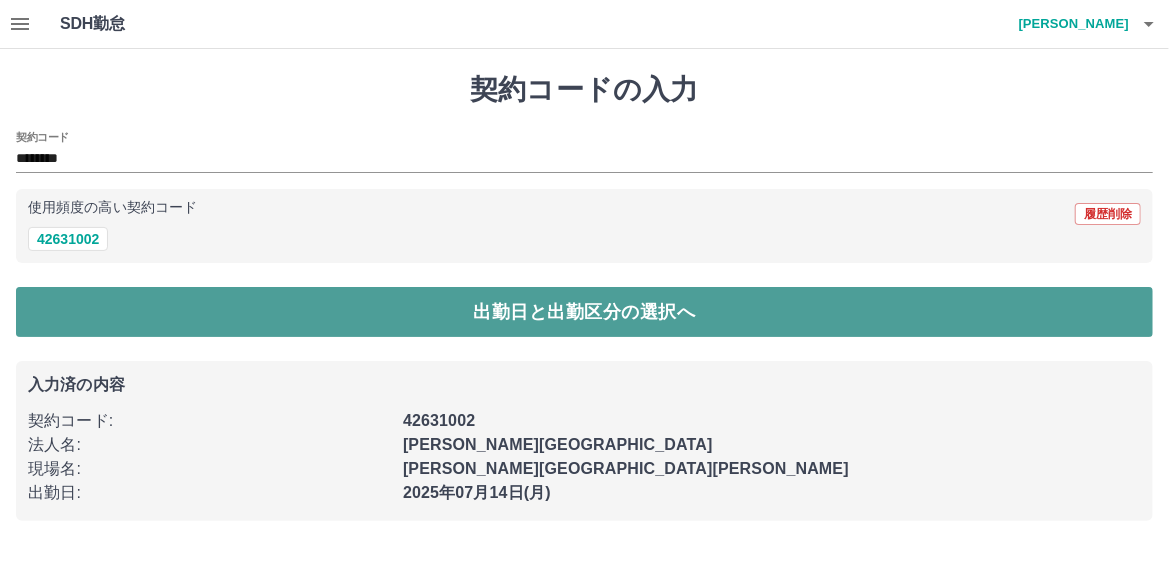 click on "出勤日と出勤区分の選択へ" at bounding box center [584, 312] 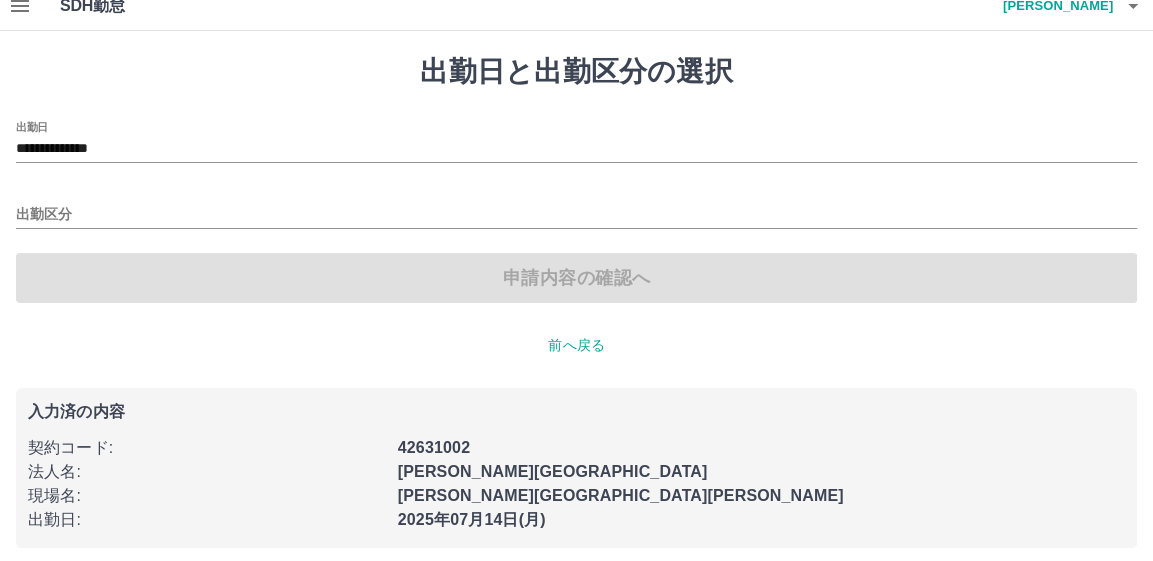 scroll, scrollTop: 28, scrollLeft: 0, axis: vertical 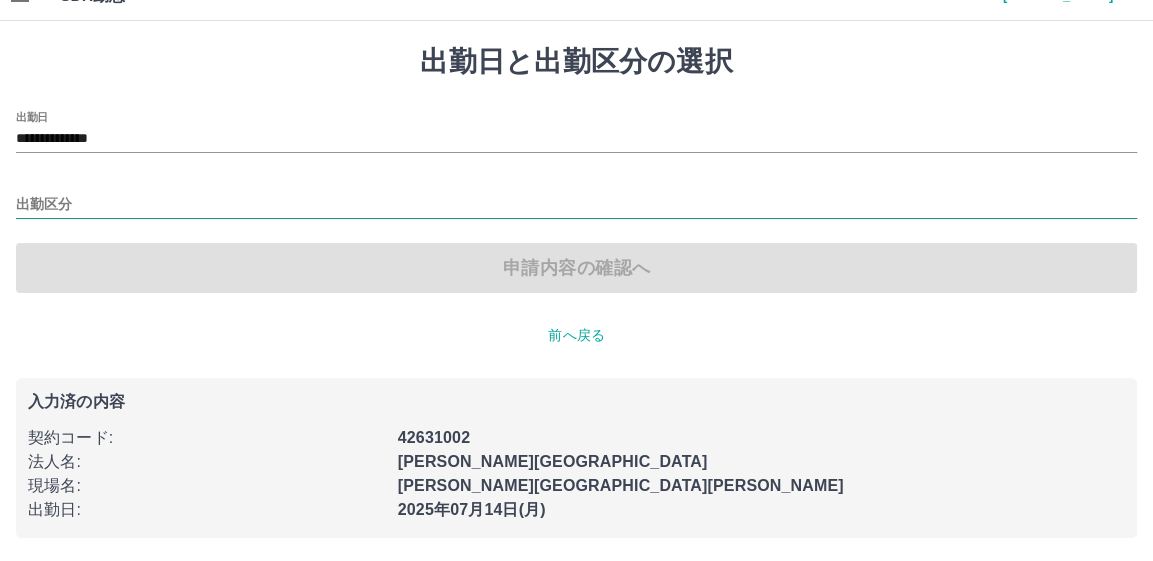 click on "出勤区分" at bounding box center (576, 205) 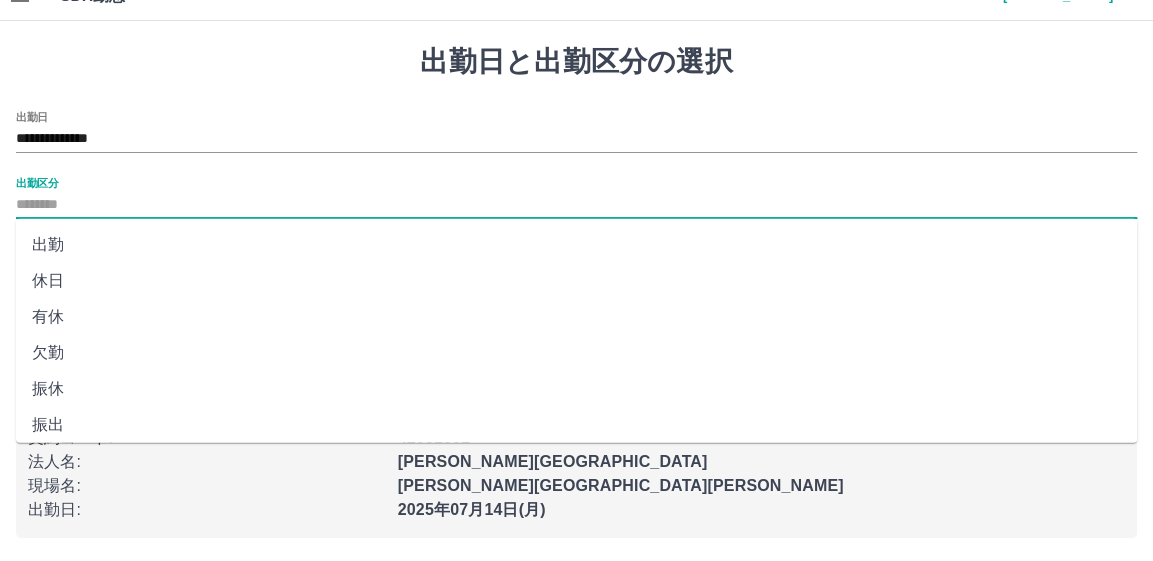 click on "出勤" at bounding box center [576, 245] 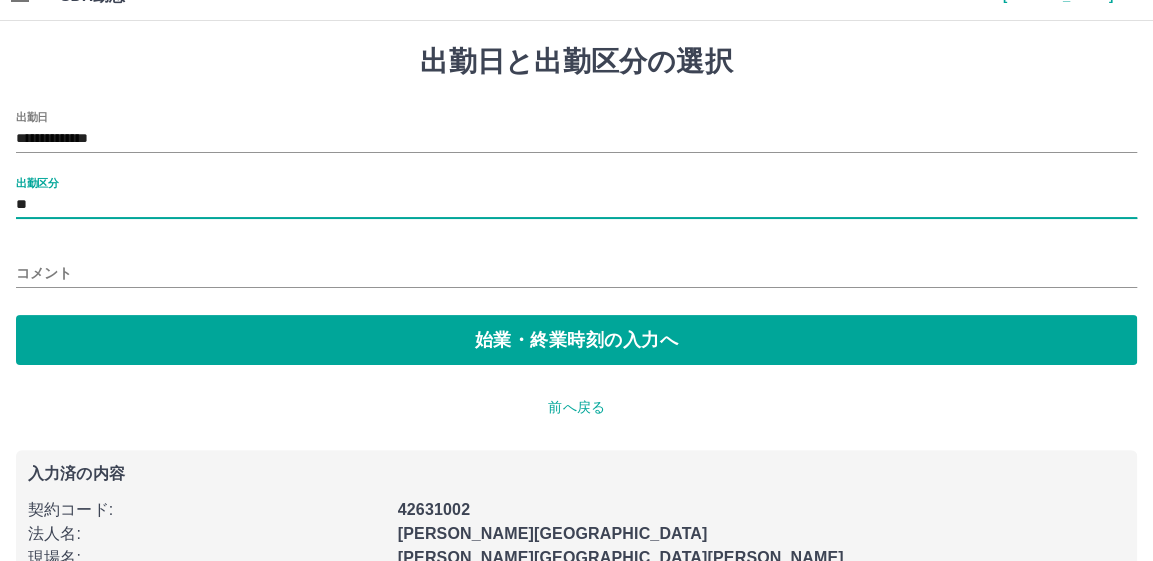 click on "コメント" at bounding box center [576, 273] 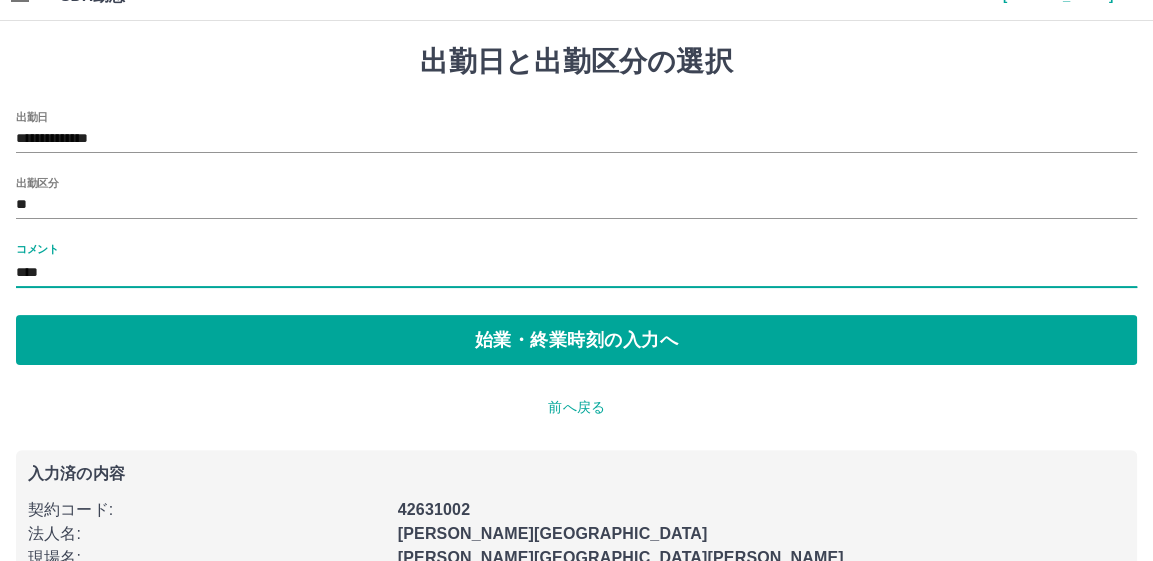 click on "****" at bounding box center [576, 273] 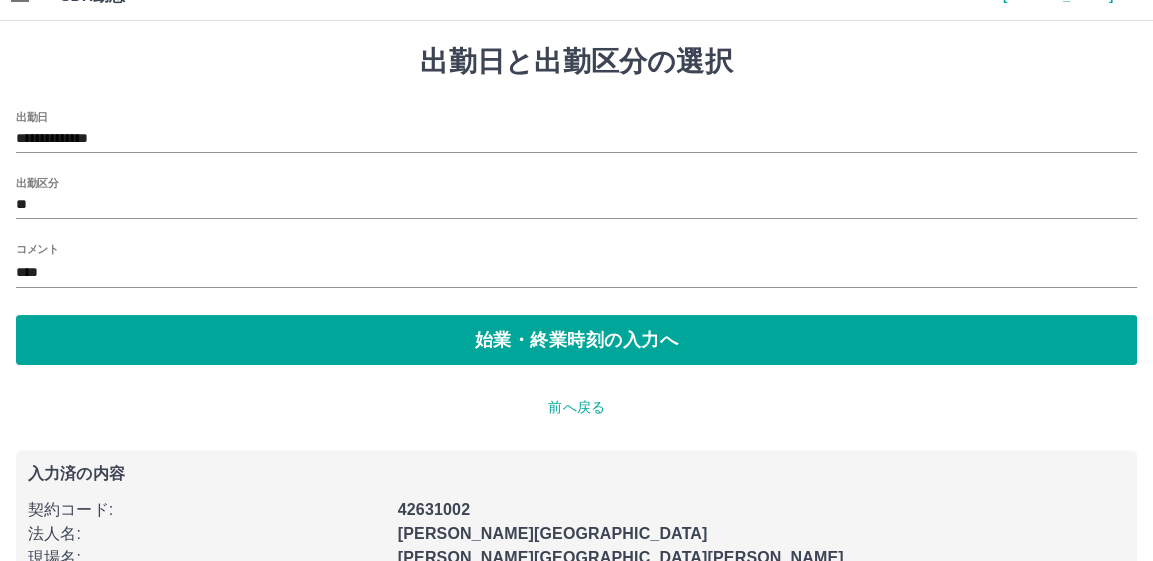 click on "コメント" at bounding box center [37, 248] 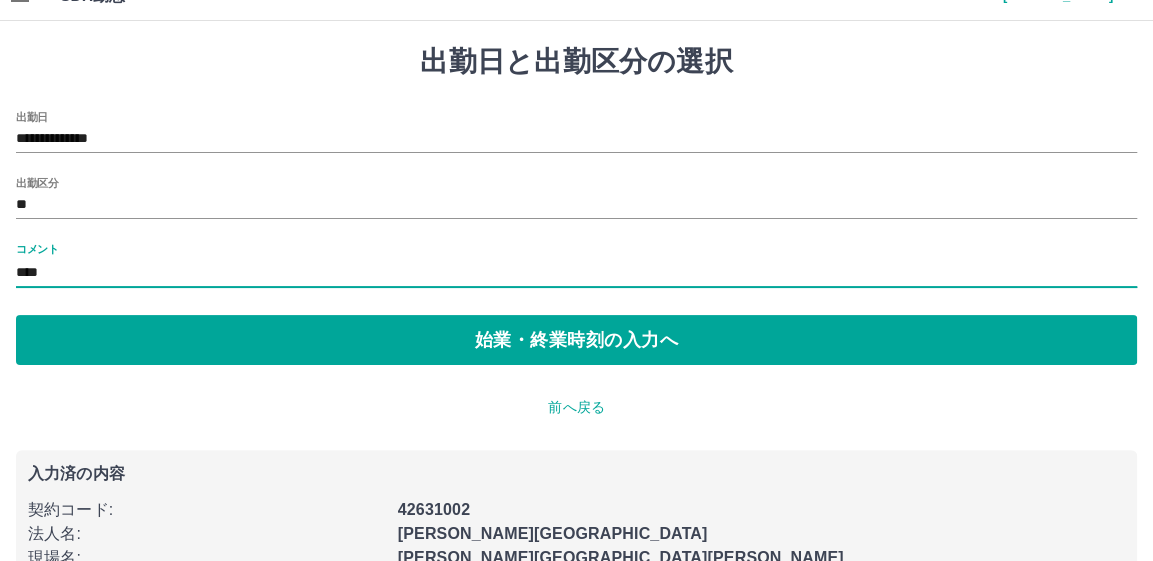 click on "****" at bounding box center (576, 273) 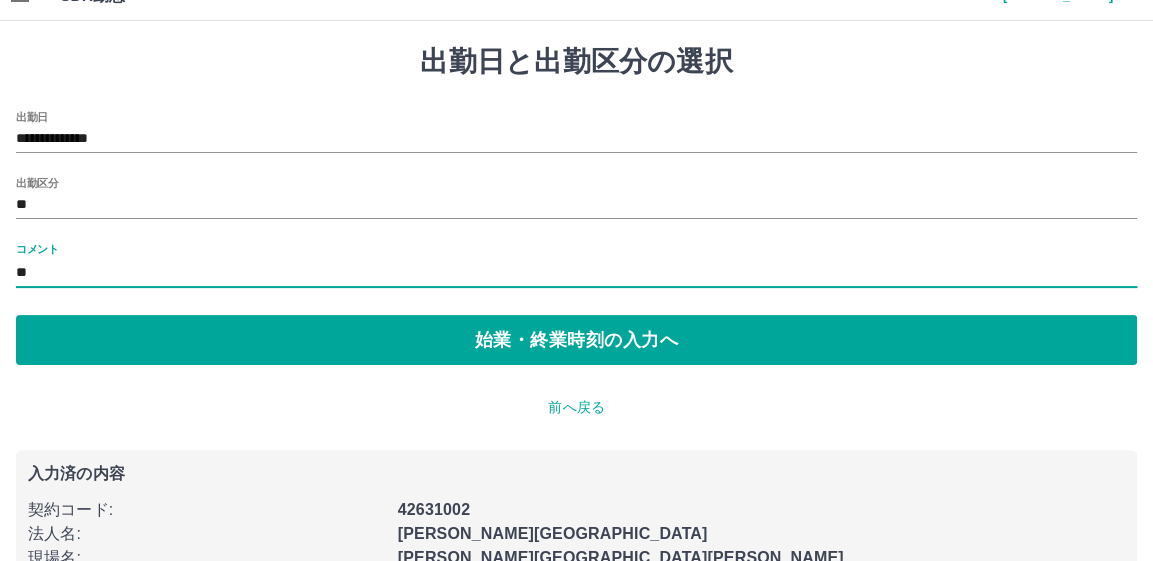 type on "*" 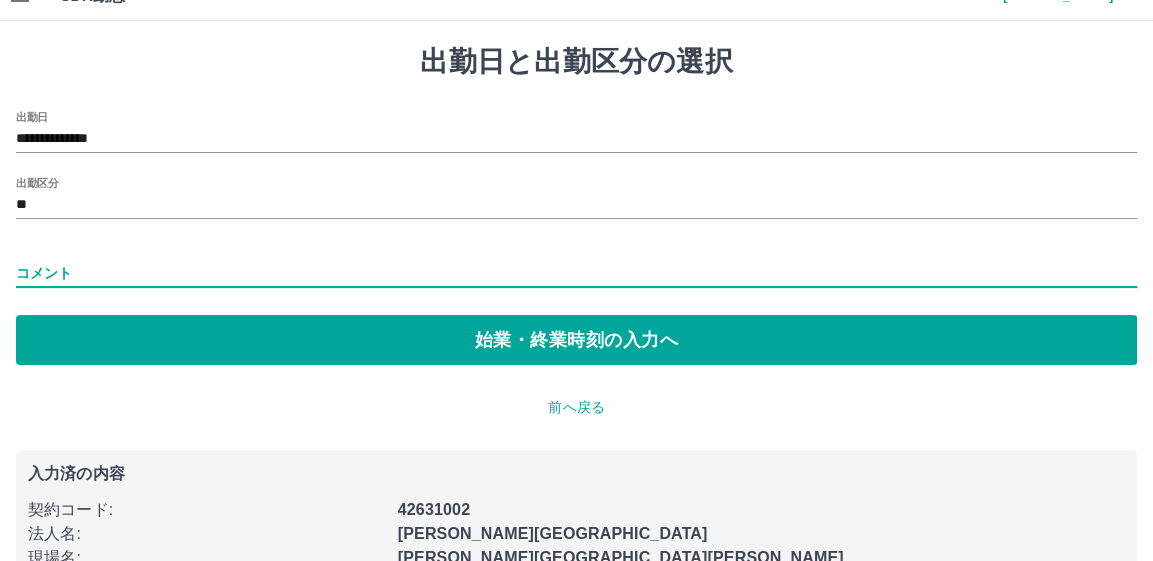 click on "コメント" at bounding box center [576, 273] 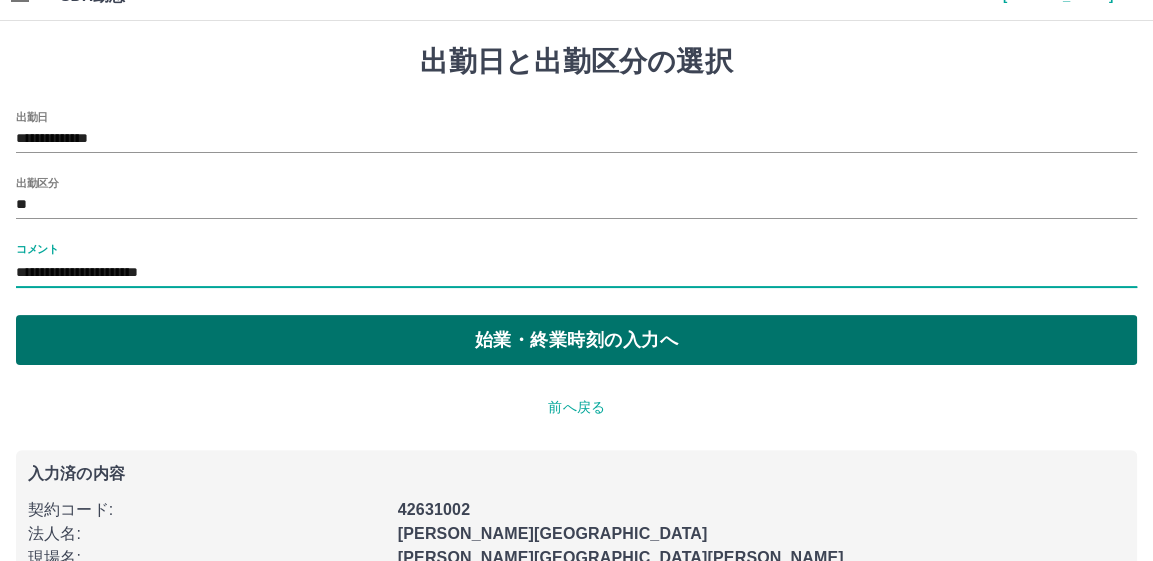type on "**********" 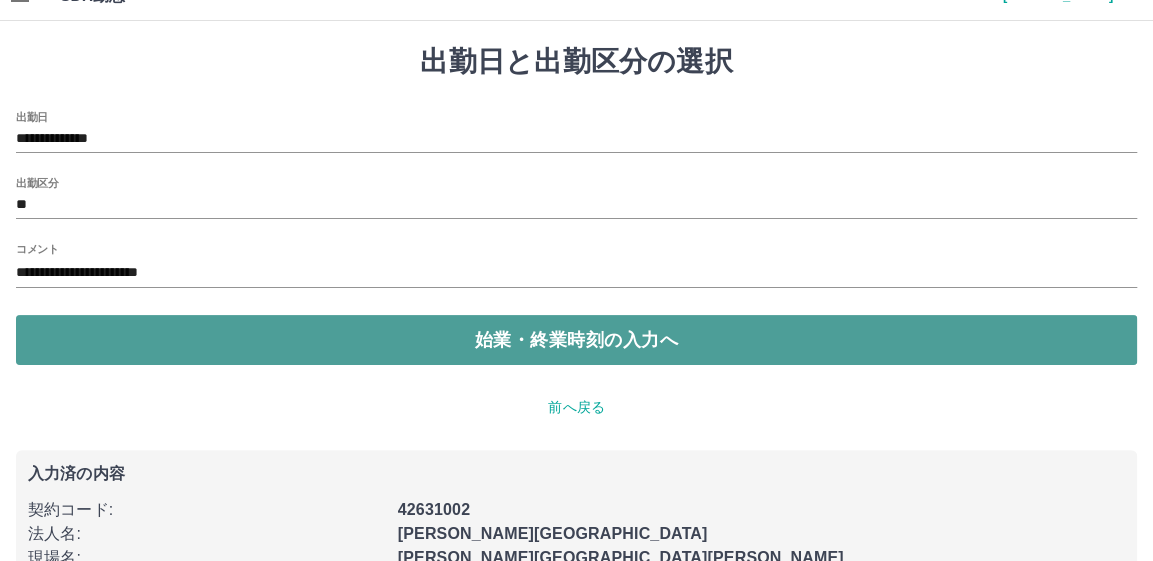 click on "始業・終業時刻の入力へ" at bounding box center [576, 340] 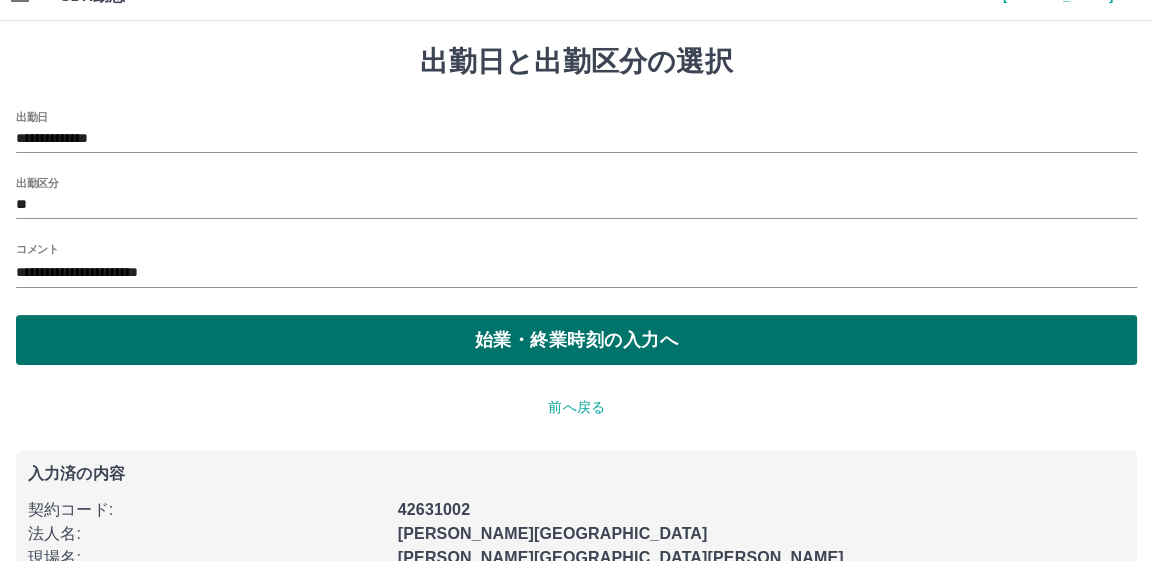 scroll, scrollTop: 0, scrollLeft: 0, axis: both 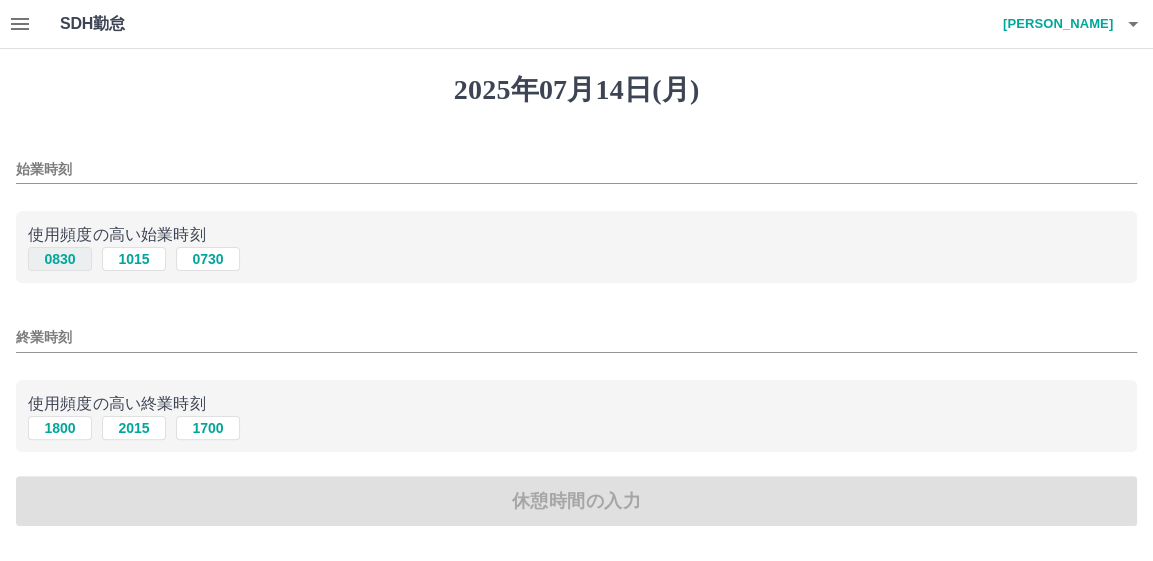 click on "0830" at bounding box center (60, 259) 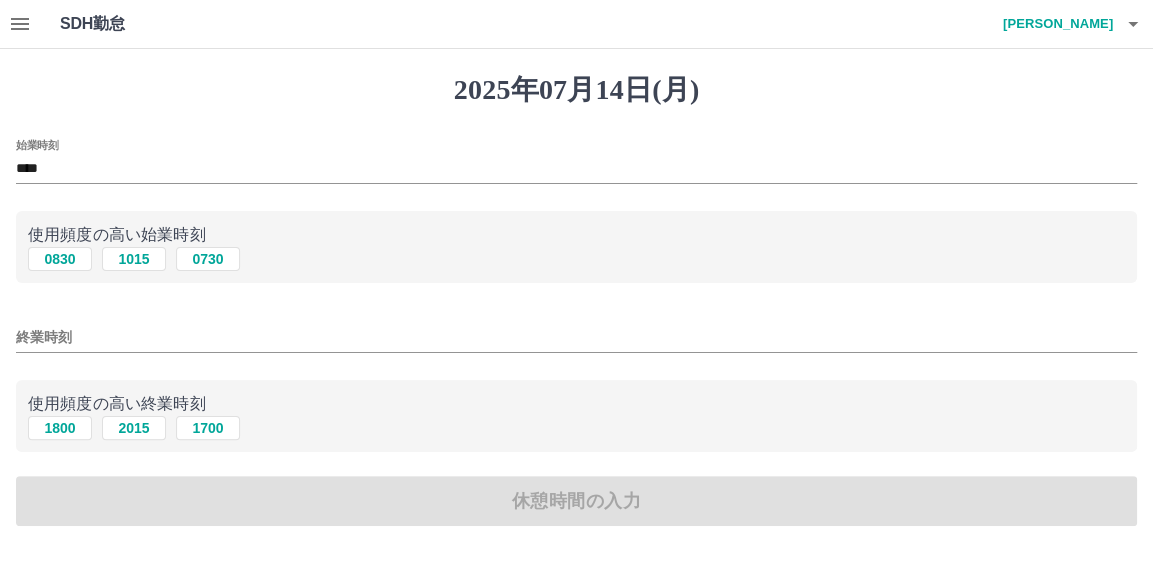 click on "終業時刻" at bounding box center (576, 337) 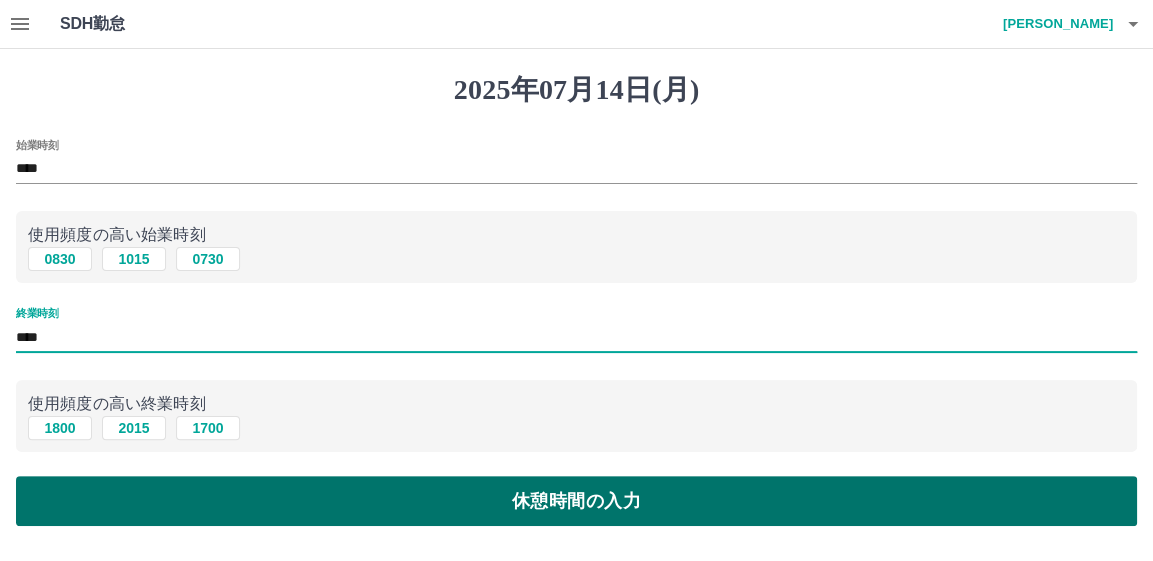 type on "****" 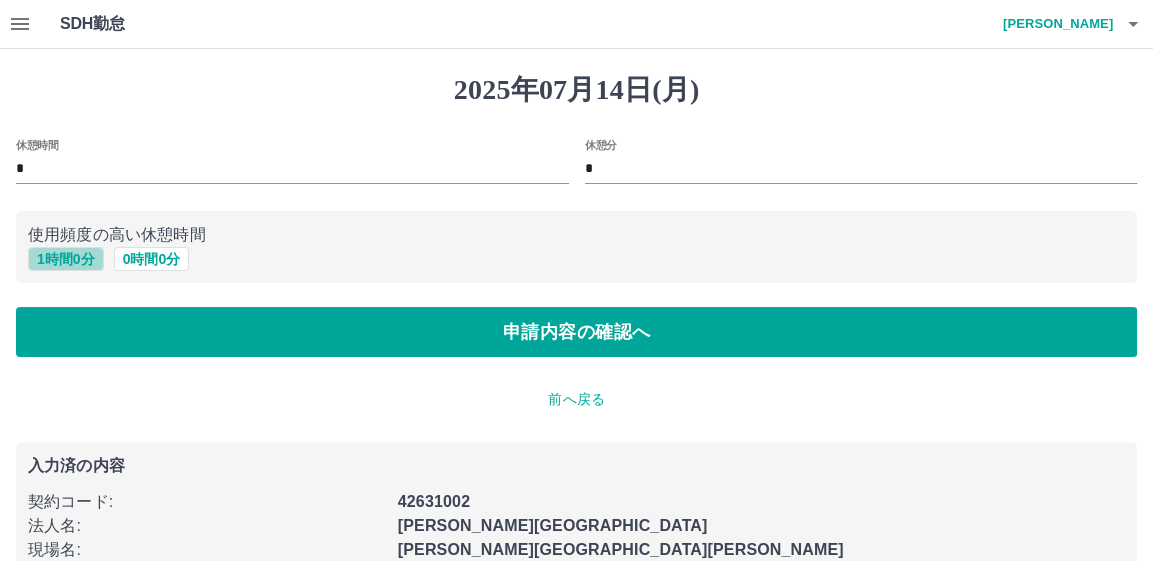 click on "1 時間 0 分" at bounding box center [66, 259] 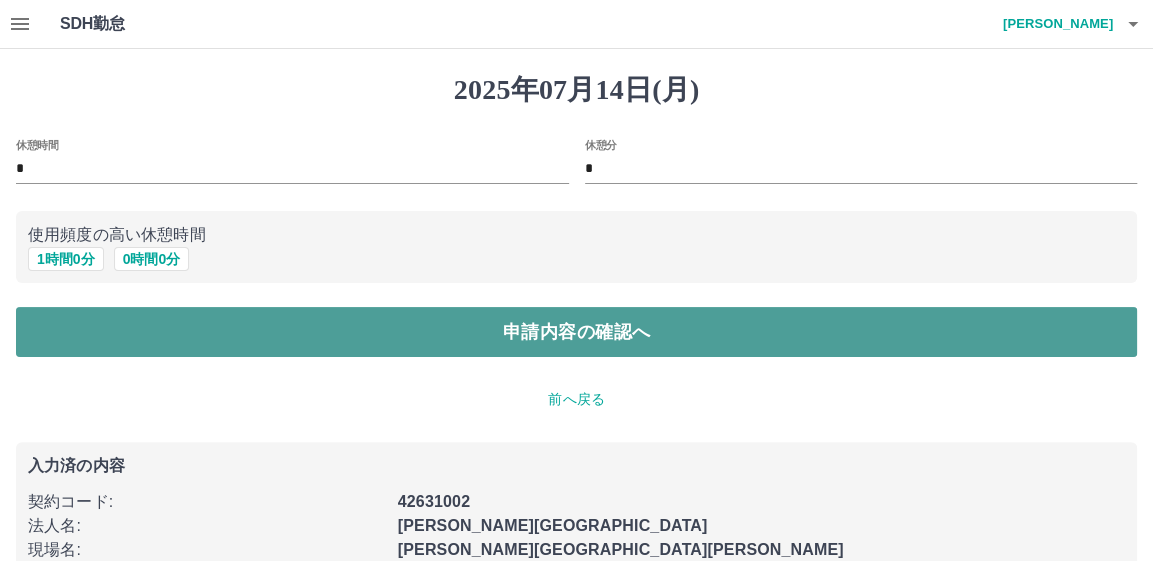 click on "申請内容の確認へ" at bounding box center (576, 332) 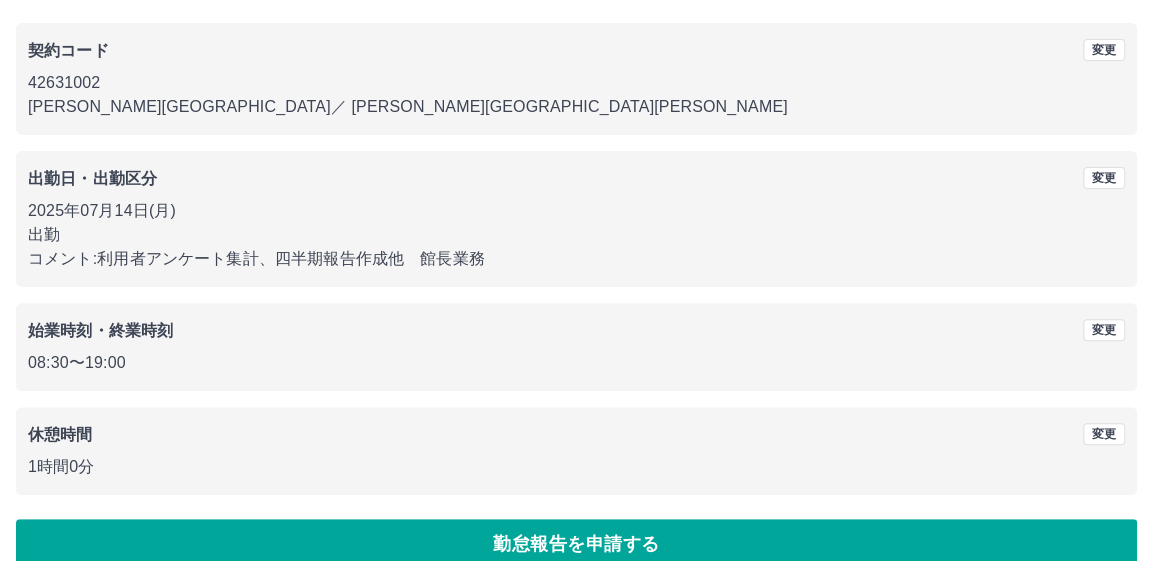 scroll, scrollTop: 186, scrollLeft: 0, axis: vertical 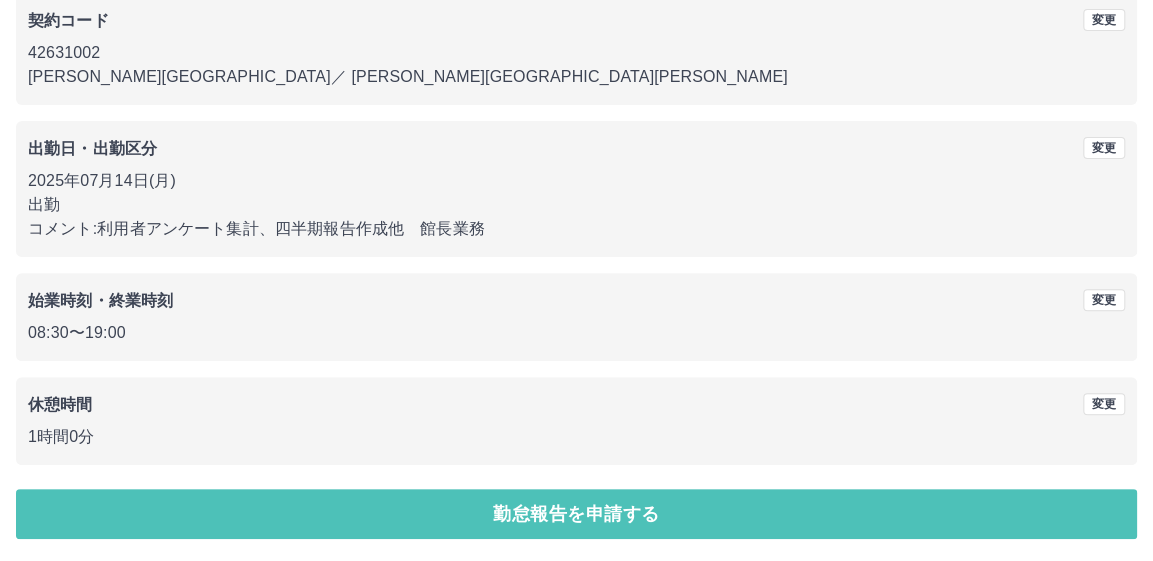 click on "勤怠報告を申請する" at bounding box center [576, 514] 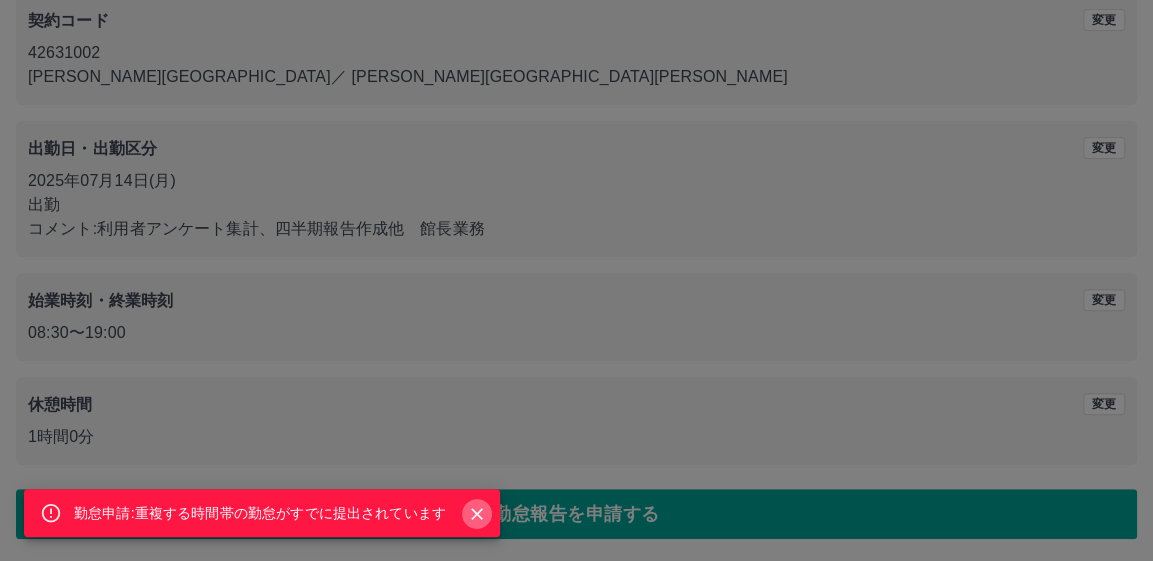 click 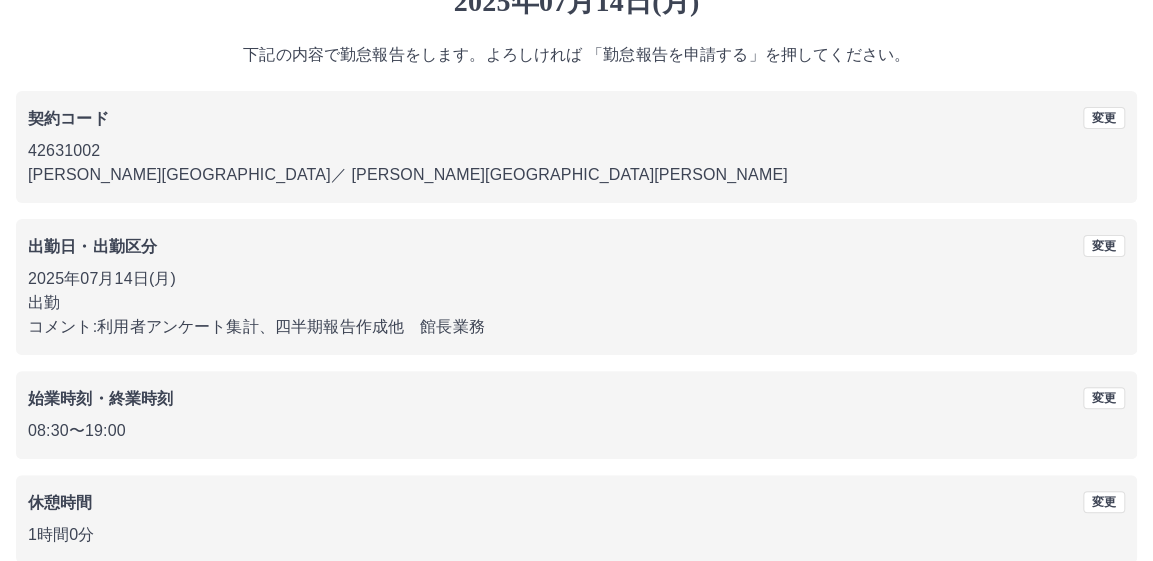 scroll, scrollTop: 186, scrollLeft: 0, axis: vertical 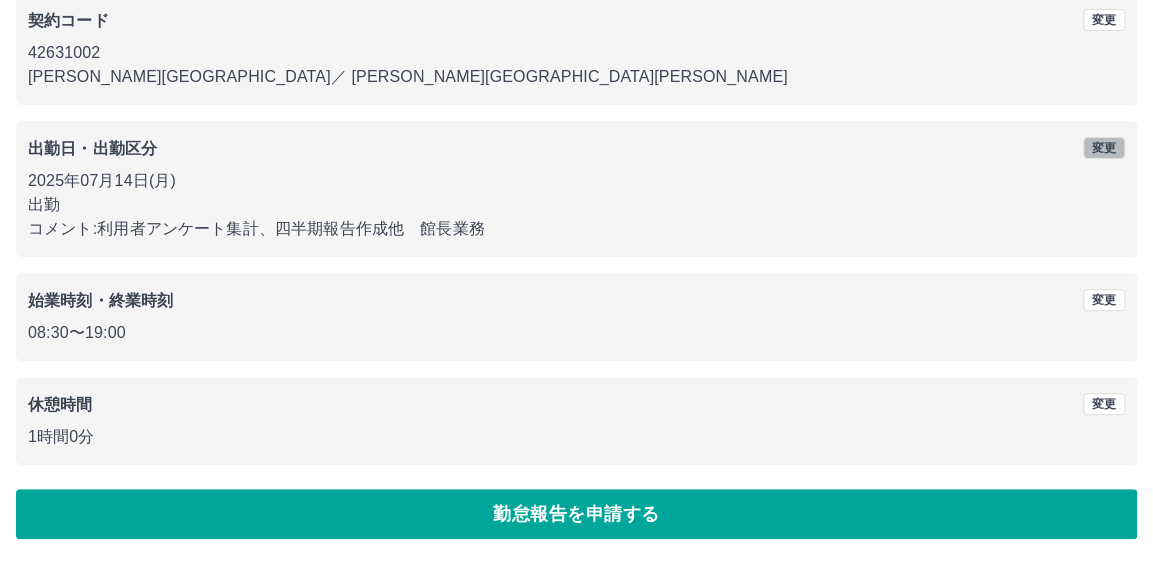 click on "変更" at bounding box center (1104, 148) 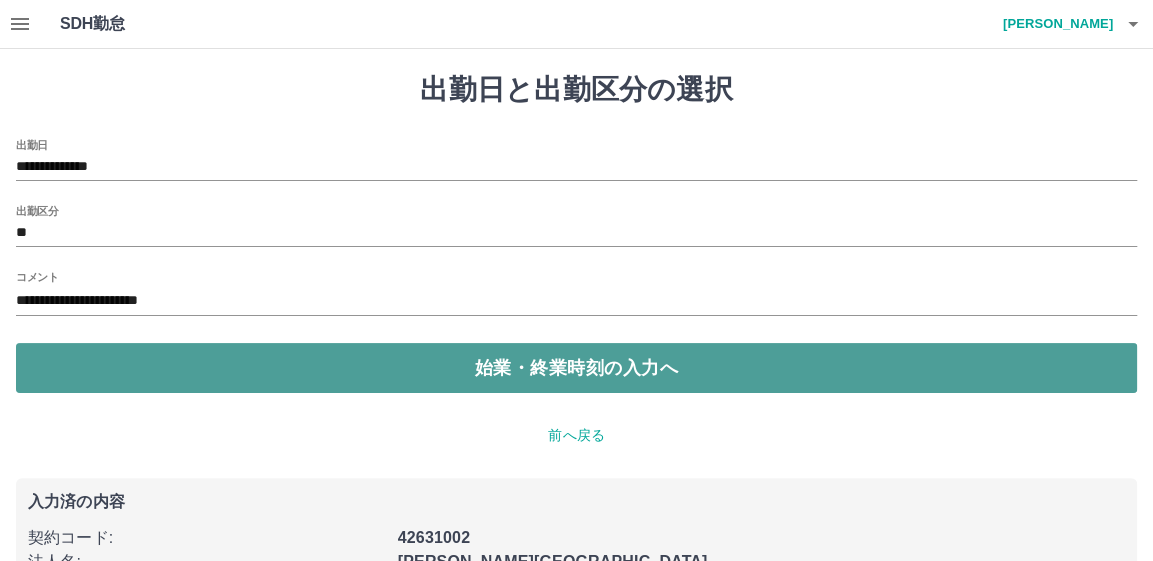 click on "始業・終業時刻の入力へ" at bounding box center (576, 368) 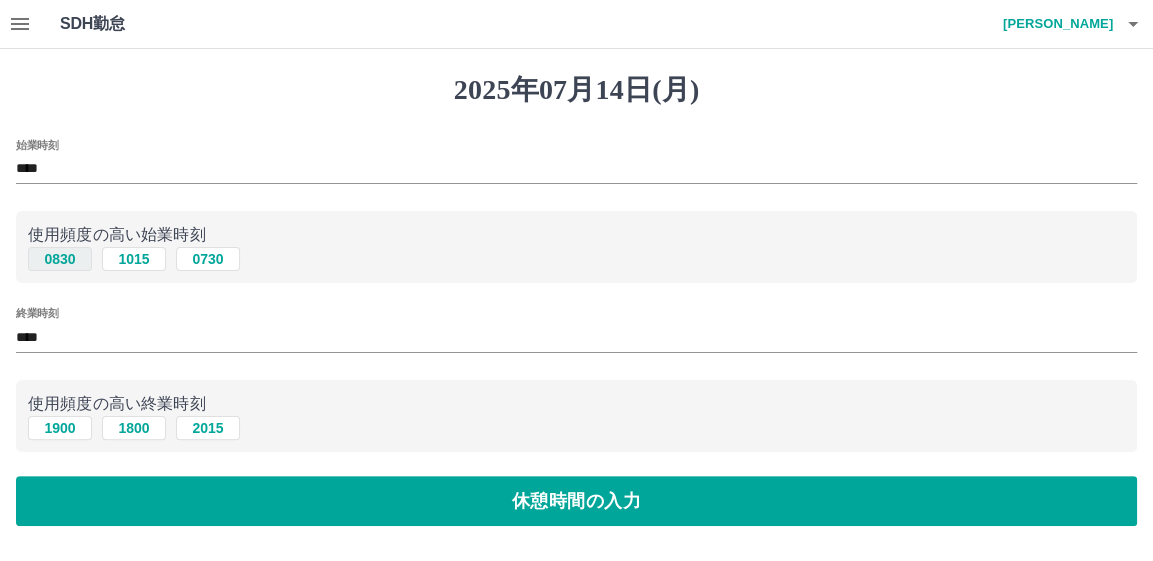 click on "0830" at bounding box center [60, 259] 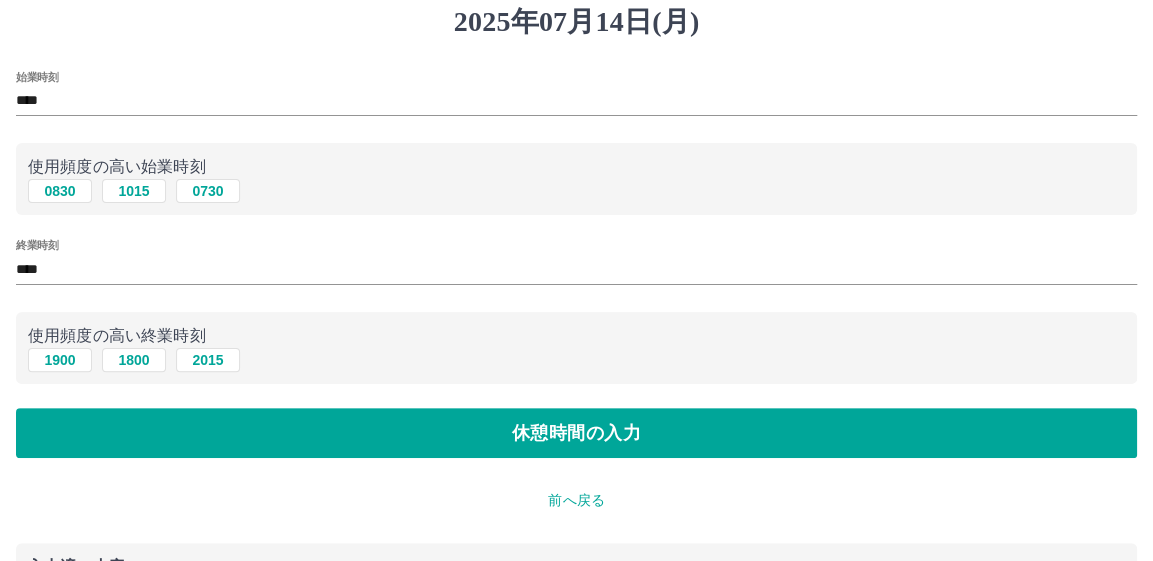 scroll, scrollTop: 100, scrollLeft: 0, axis: vertical 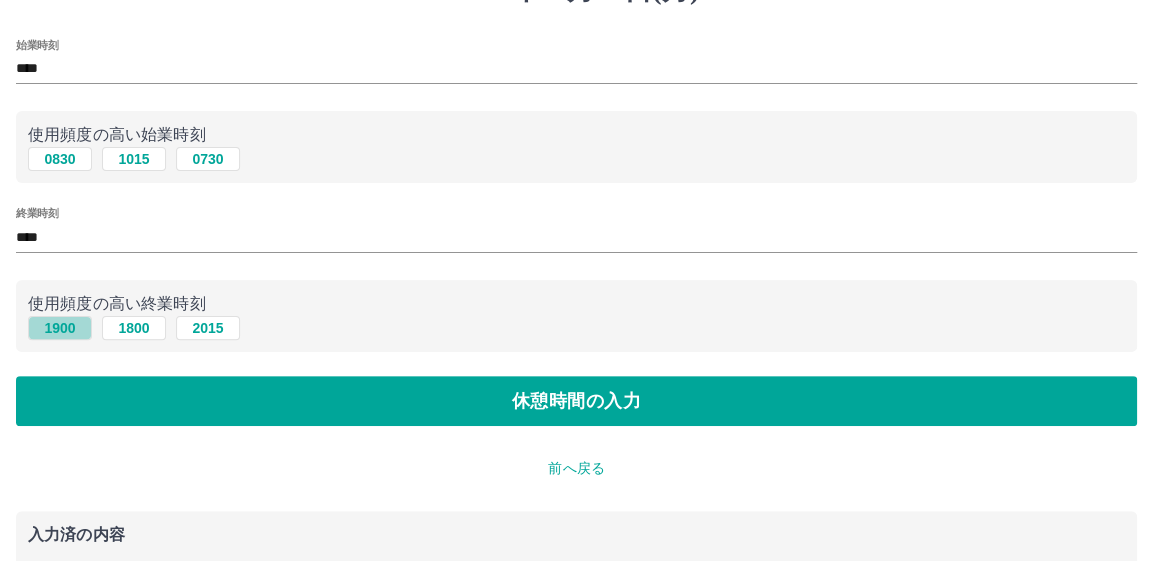 click on "1900" at bounding box center (60, 328) 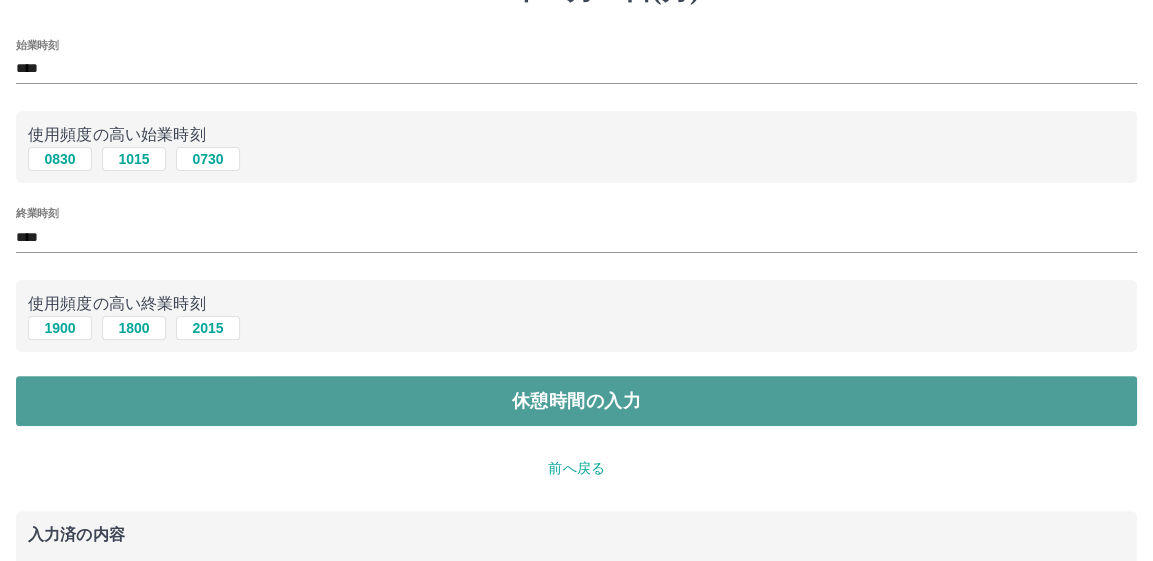 click on "休憩時間の入力" at bounding box center [576, 401] 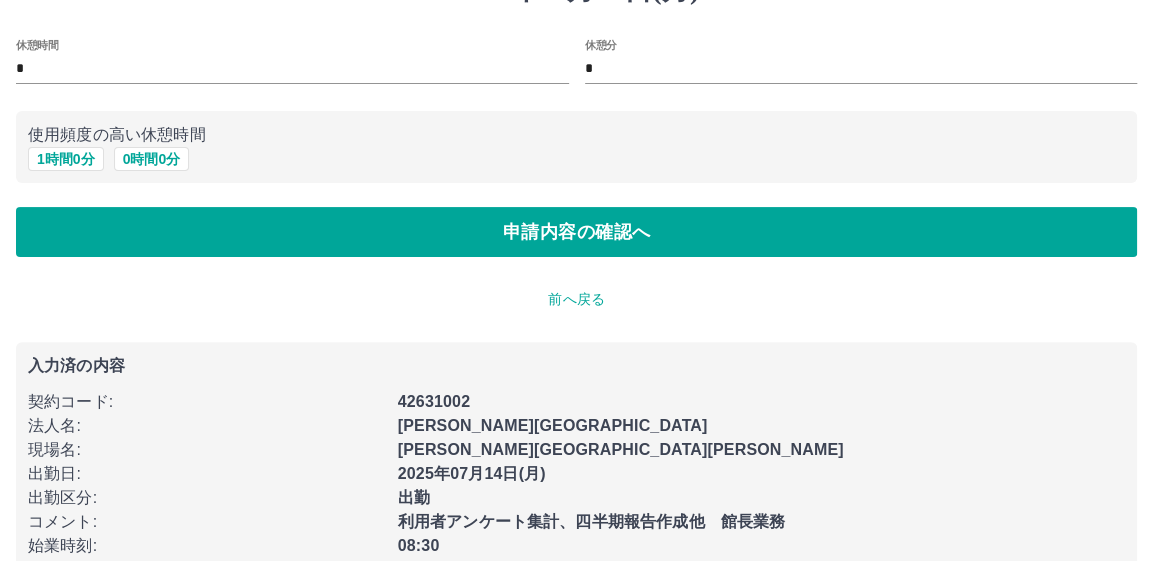 scroll, scrollTop: 0, scrollLeft: 0, axis: both 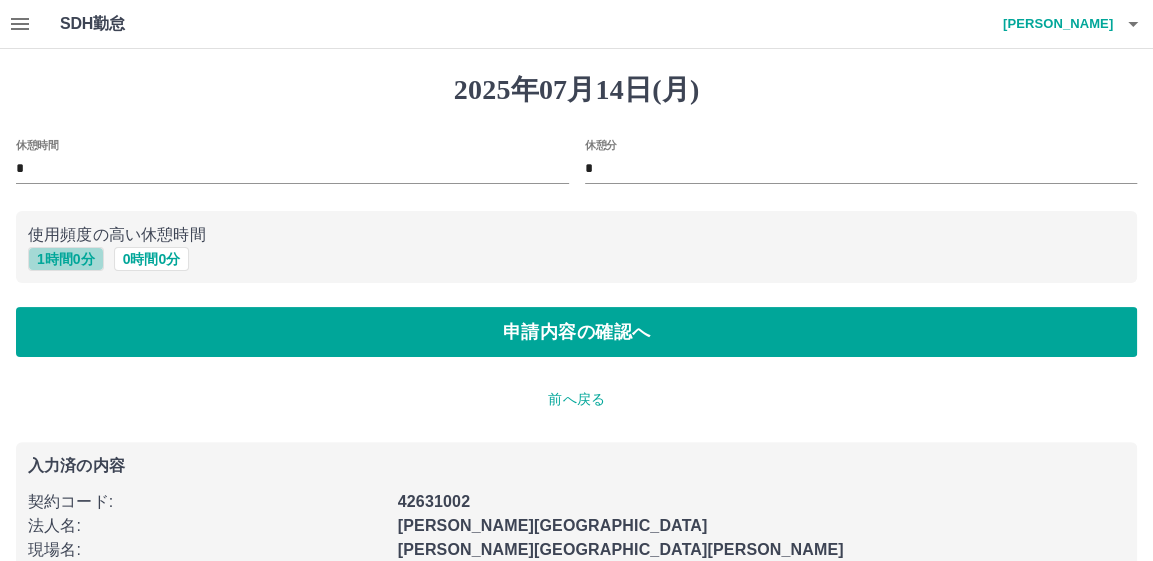 click on "1 時間 0 分" at bounding box center [66, 259] 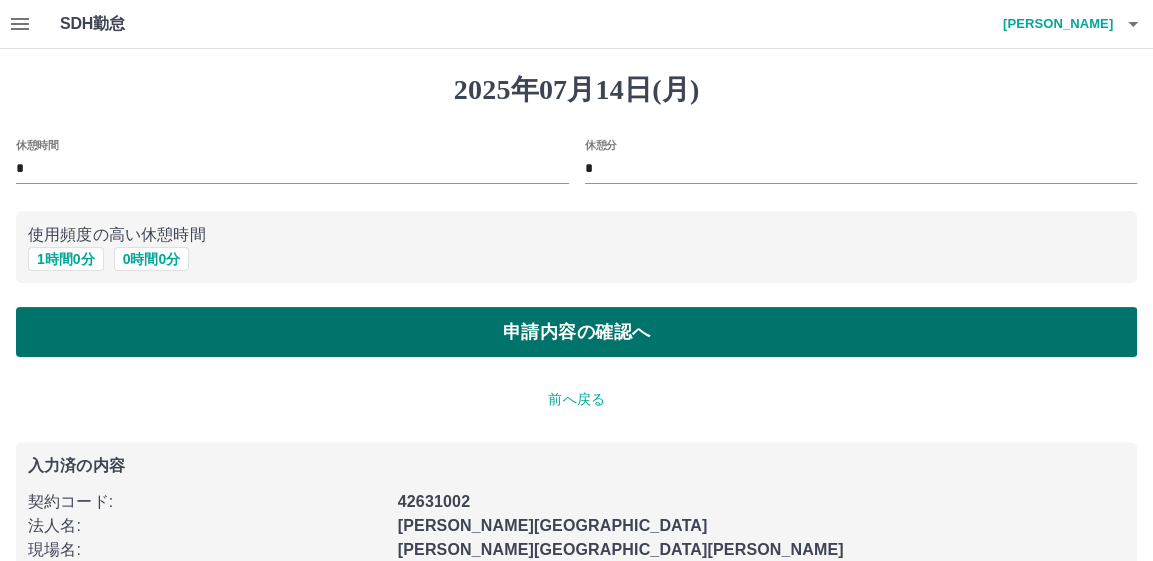 click on "申請内容の確認へ" at bounding box center [576, 332] 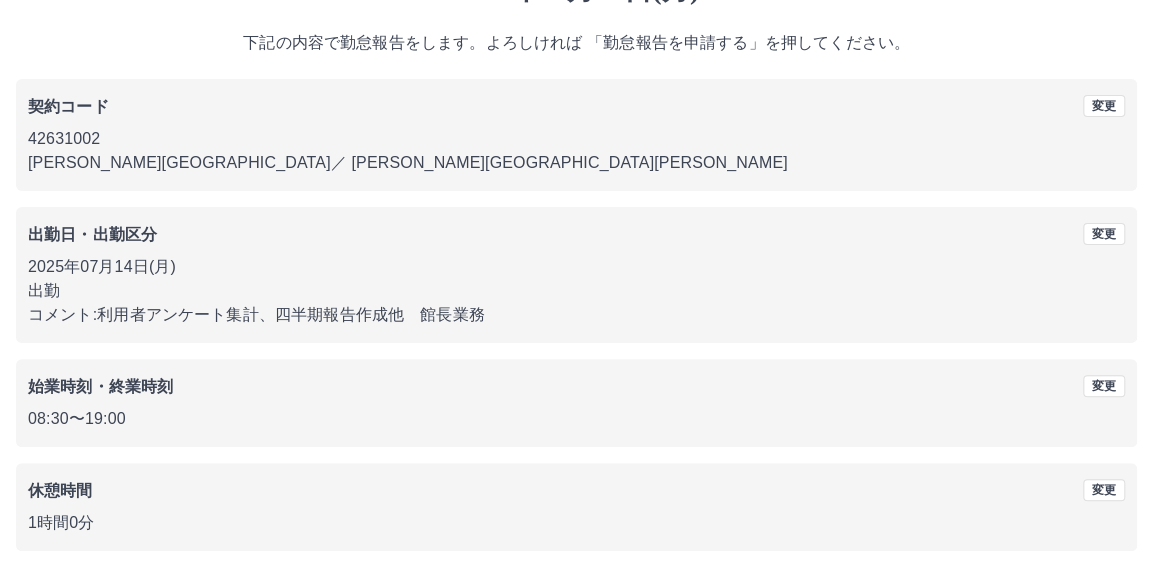 scroll, scrollTop: 186, scrollLeft: 0, axis: vertical 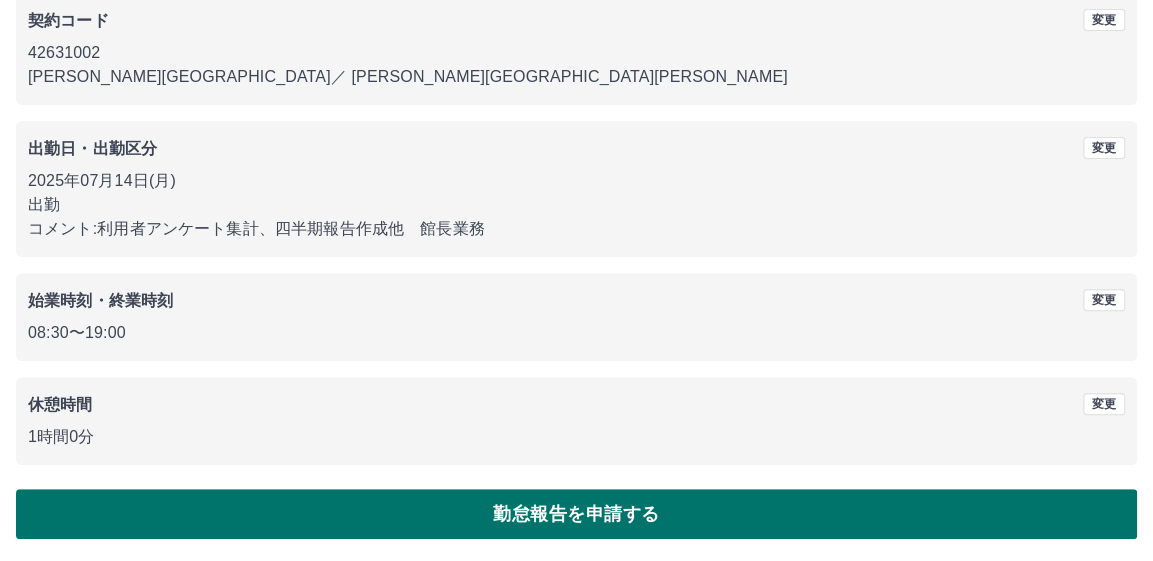 click on "勤怠報告を申請する" at bounding box center [576, 514] 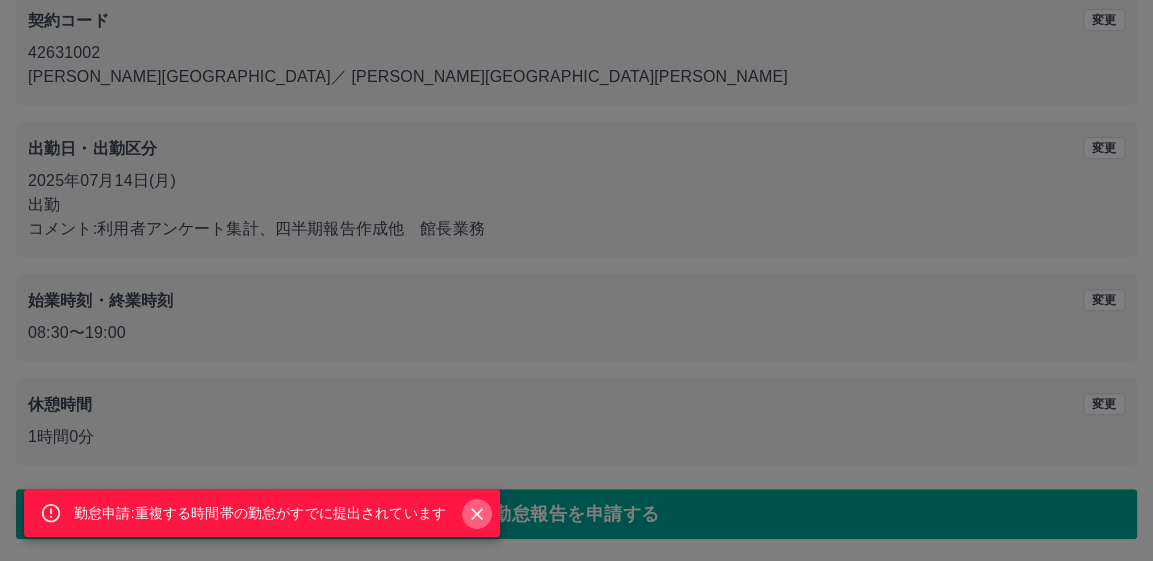 click 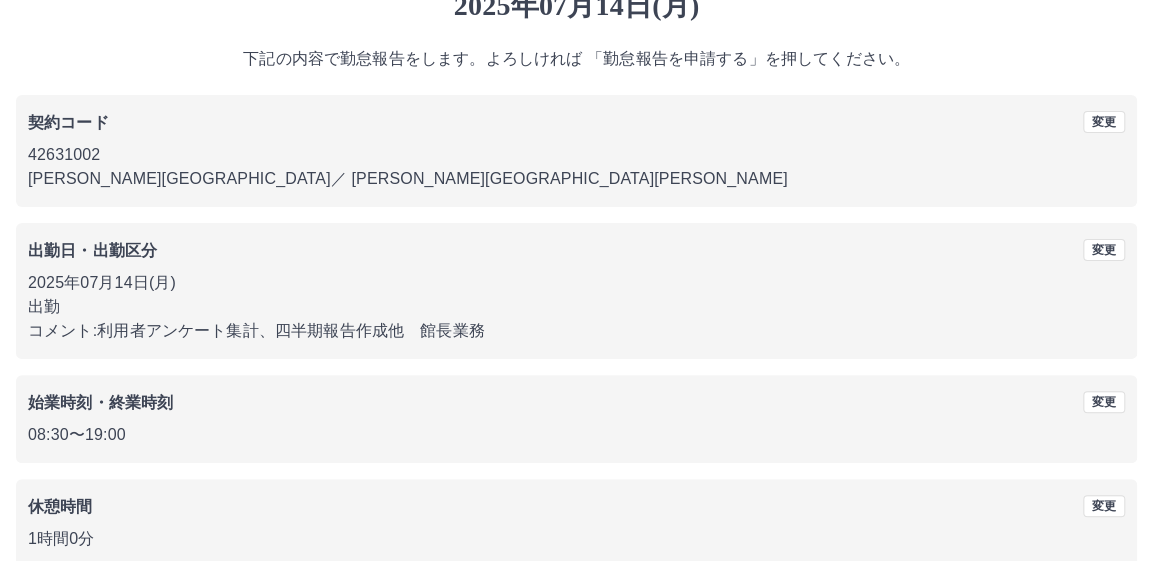 scroll, scrollTop: 0, scrollLeft: 0, axis: both 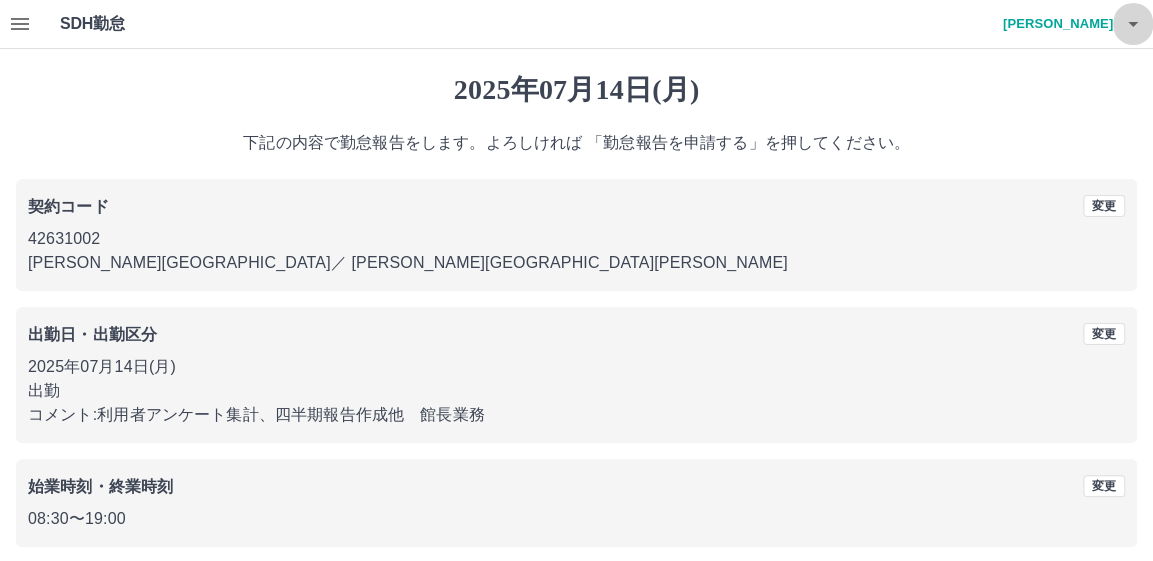 click 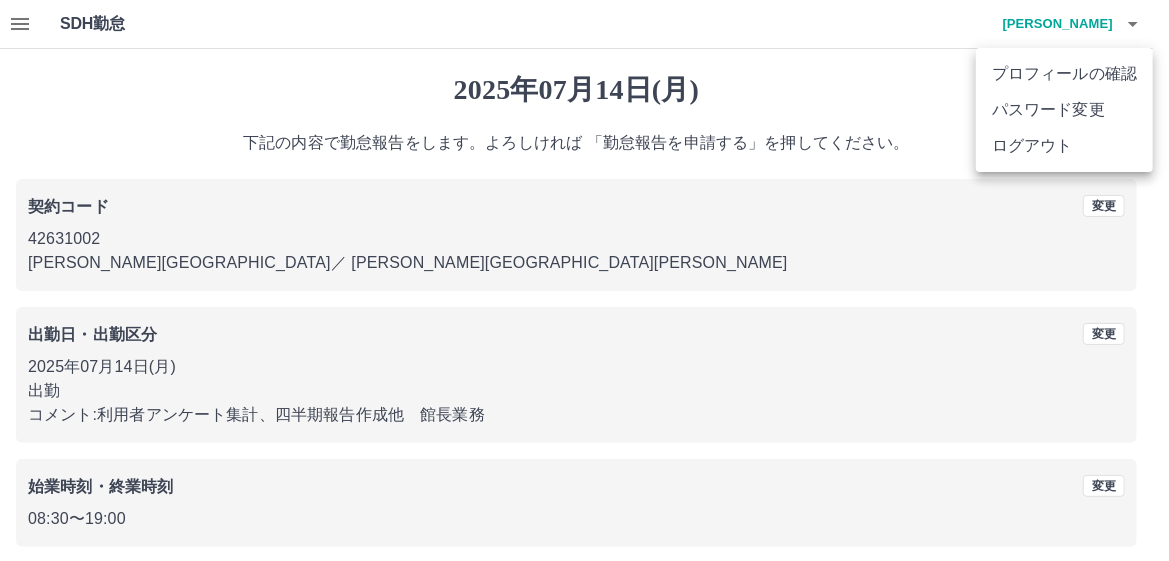 click at bounding box center (584, 280) 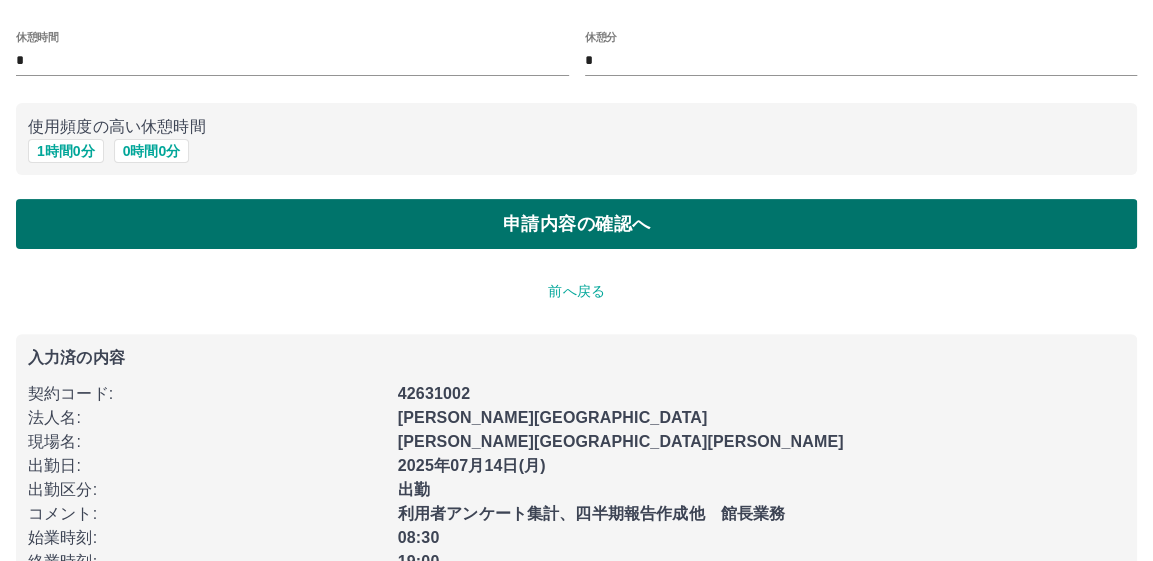scroll, scrollTop: 185, scrollLeft: 0, axis: vertical 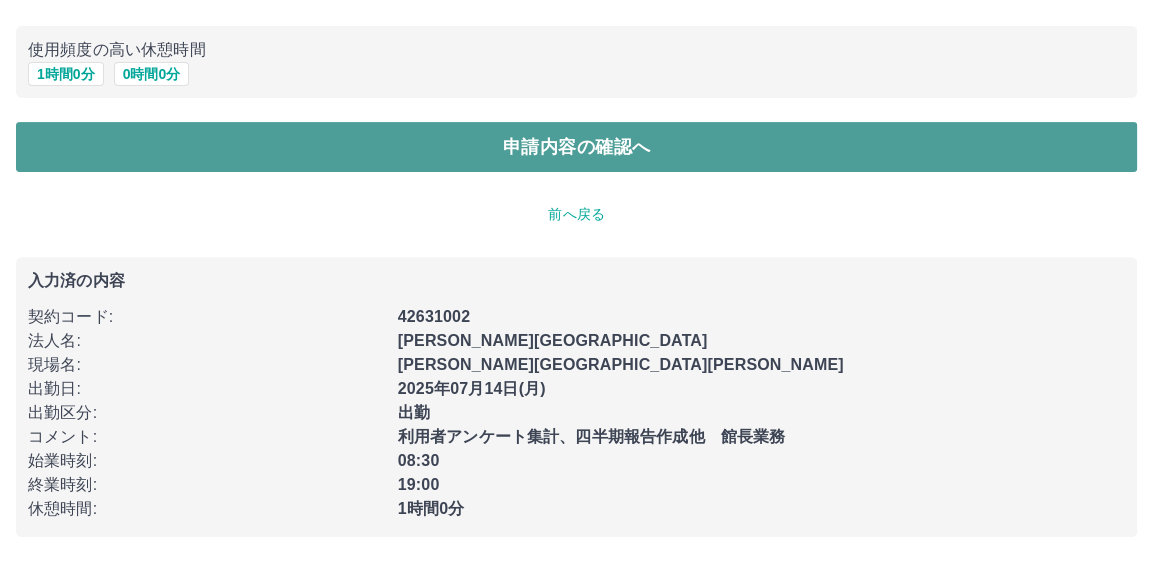 click on "申請内容の確認へ" at bounding box center [576, 147] 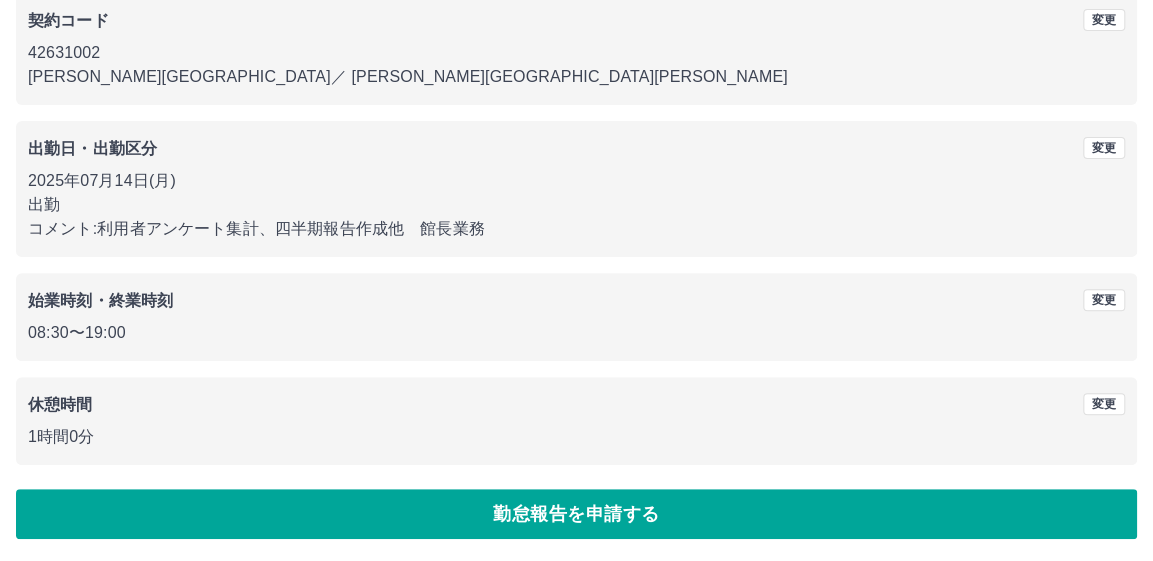 scroll, scrollTop: 186, scrollLeft: 0, axis: vertical 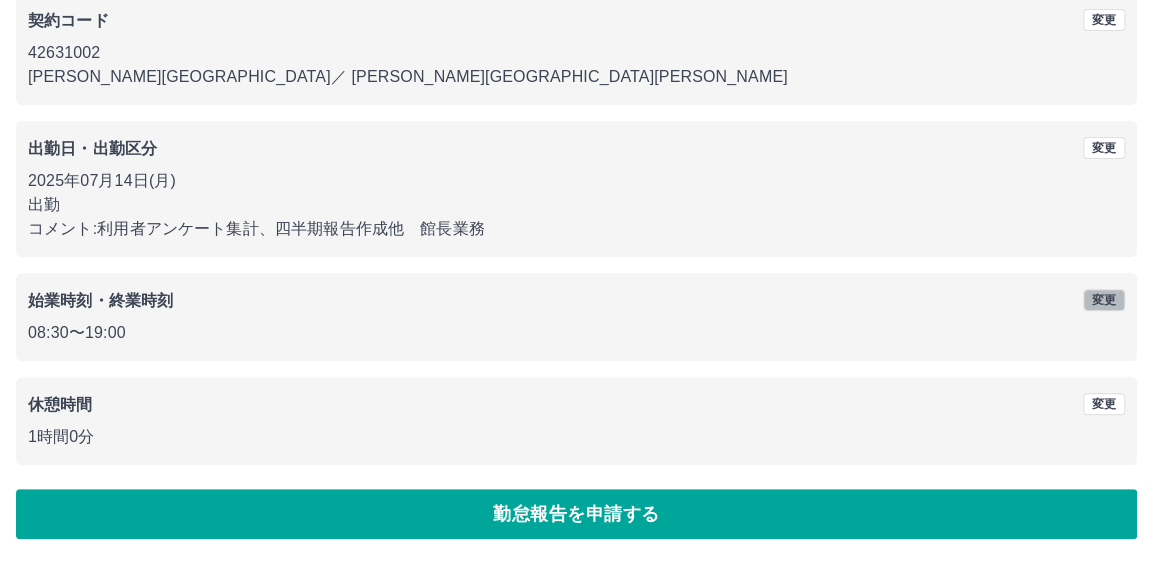 click on "変更" at bounding box center [1104, 300] 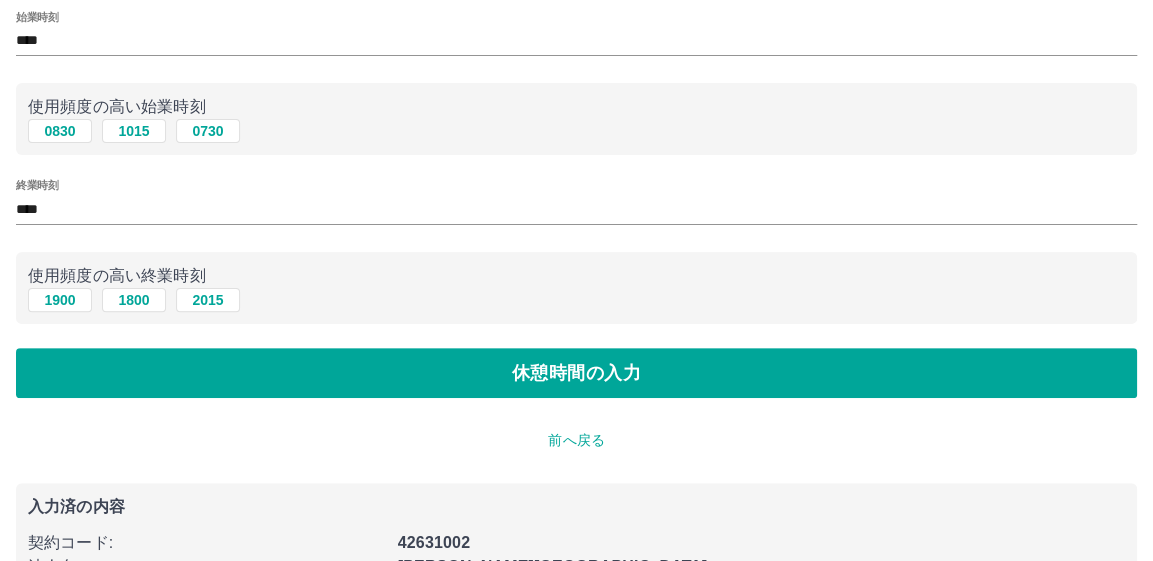 scroll, scrollTop: 300, scrollLeft: 0, axis: vertical 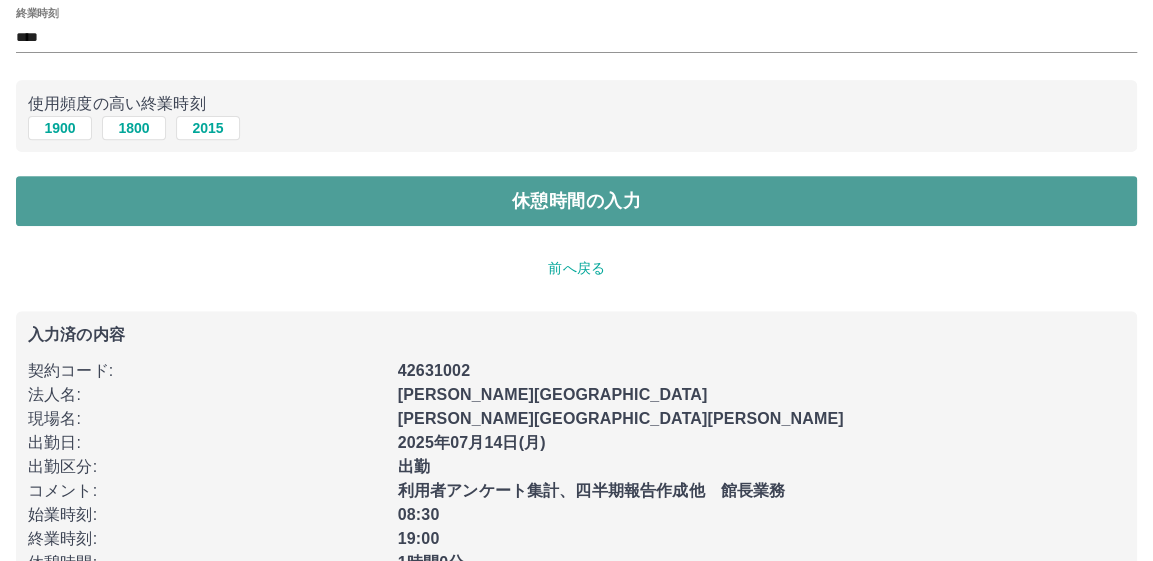 click on "休憩時間の入力" at bounding box center [576, 201] 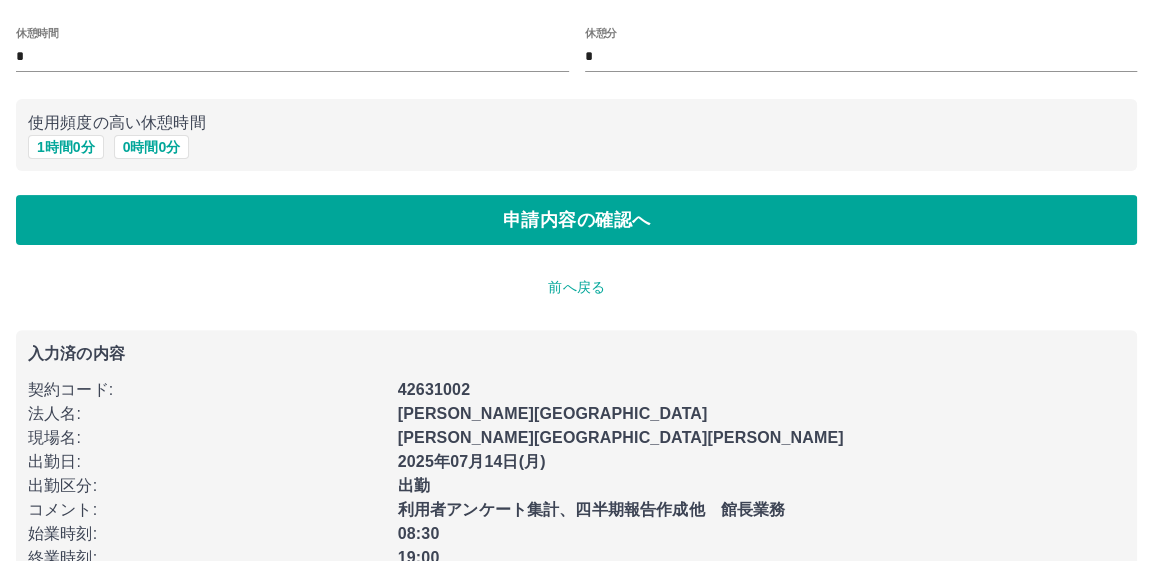 scroll, scrollTop: 185, scrollLeft: 0, axis: vertical 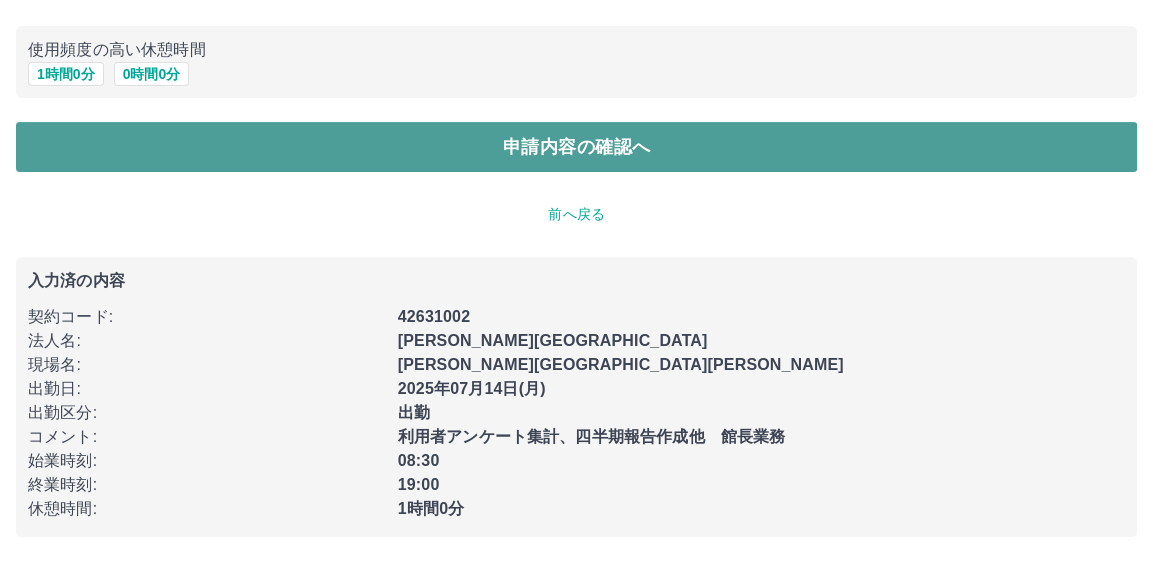 click on "申請内容の確認へ" at bounding box center [576, 147] 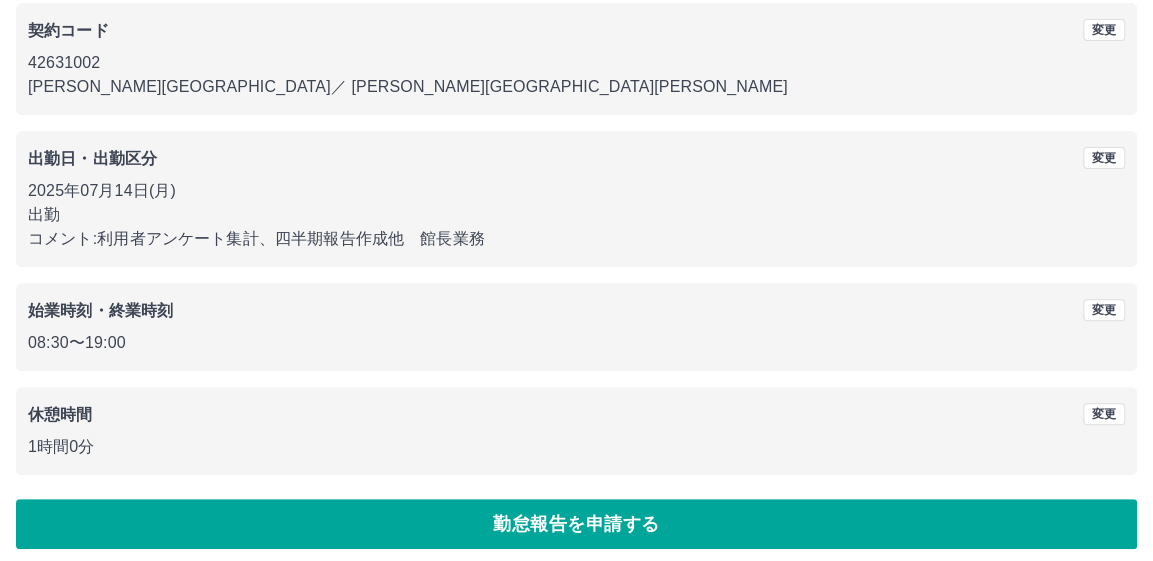 scroll, scrollTop: 186, scrollLeft: 0, axis: vertical 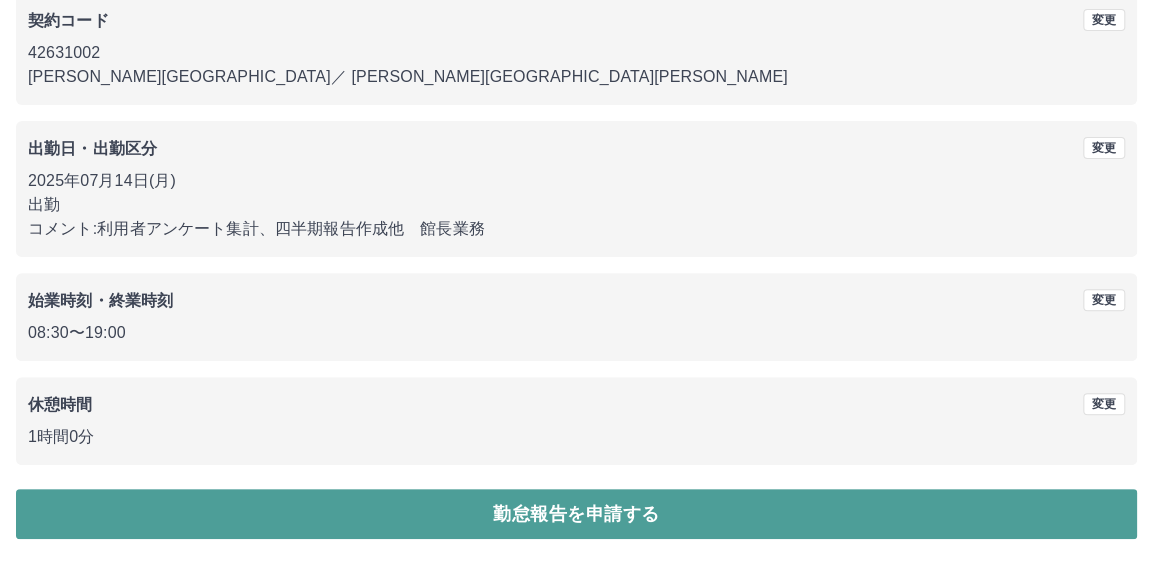 click on "勤怠報告を申請する" at bounding box center (576, 514) 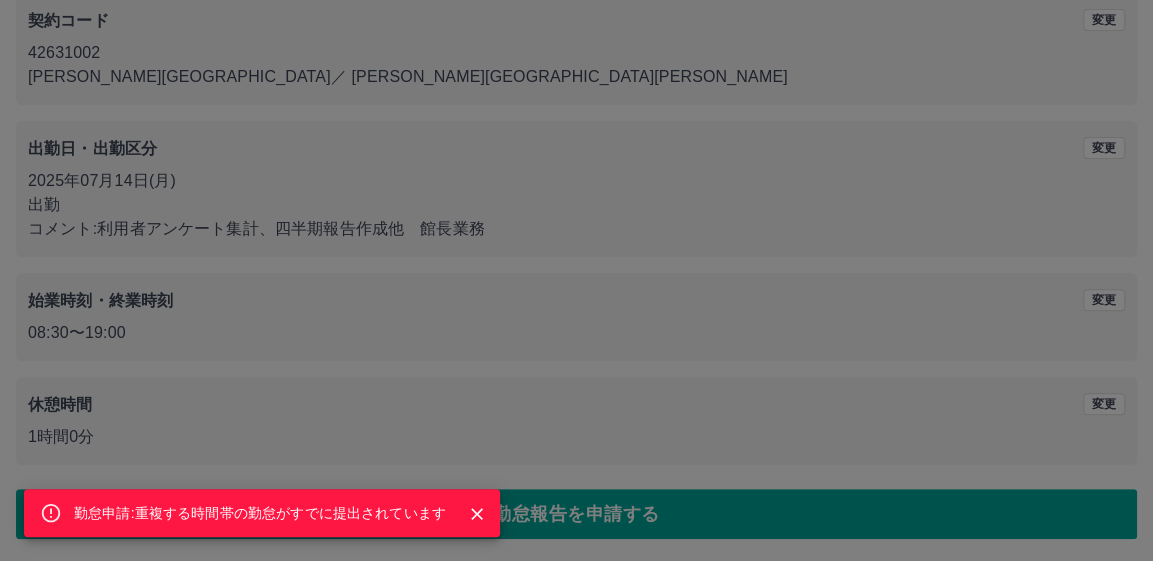 click 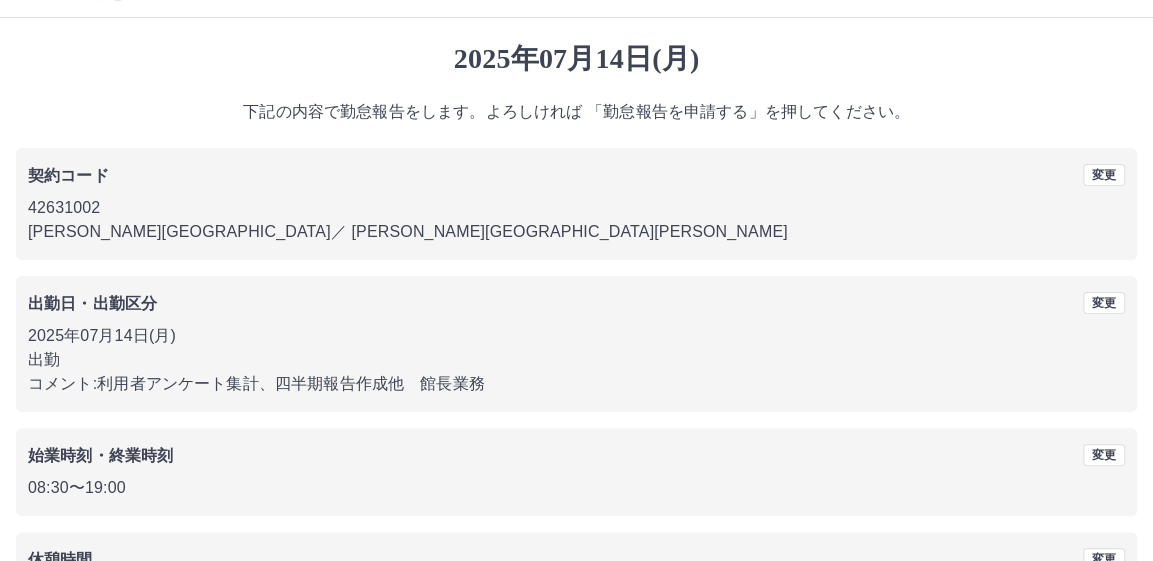 scroll, scrollTop: 0, scrollLeft: 0, axis: both 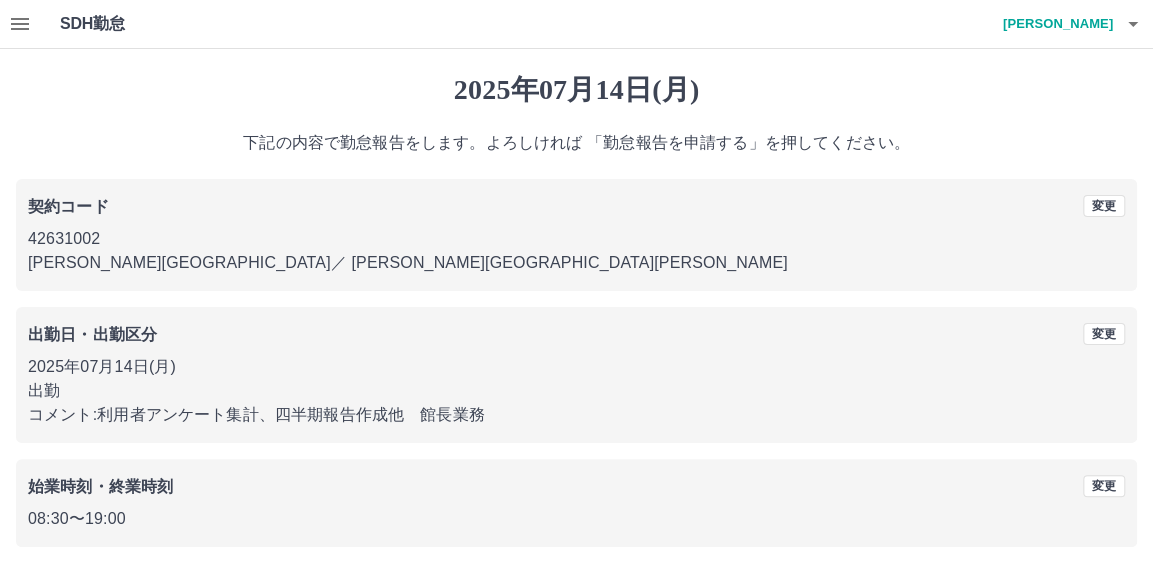 click 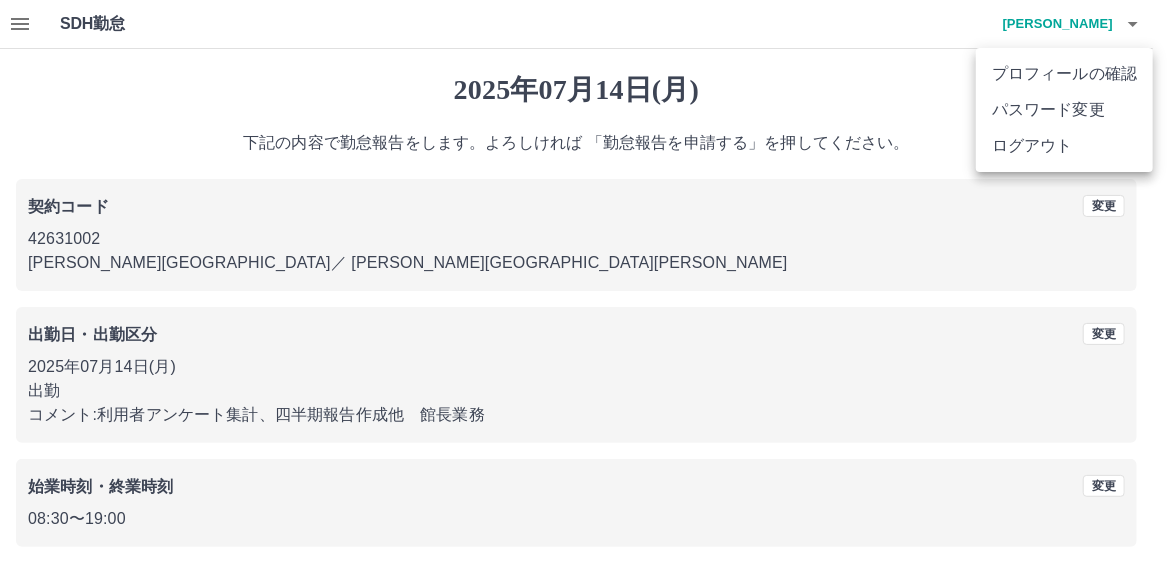 click at bounding box center [584, 280] 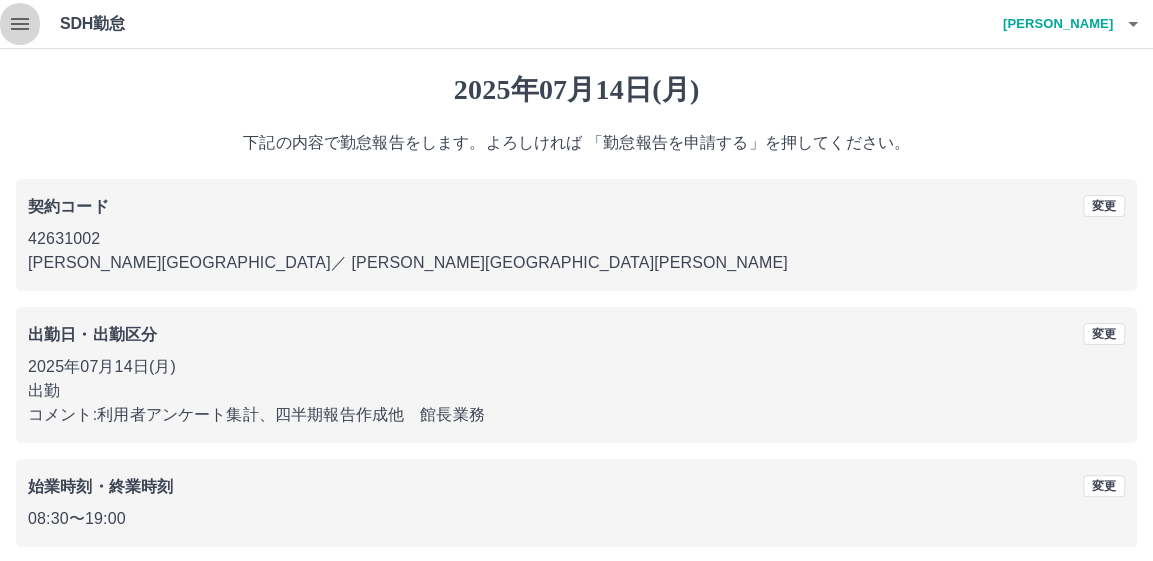 click 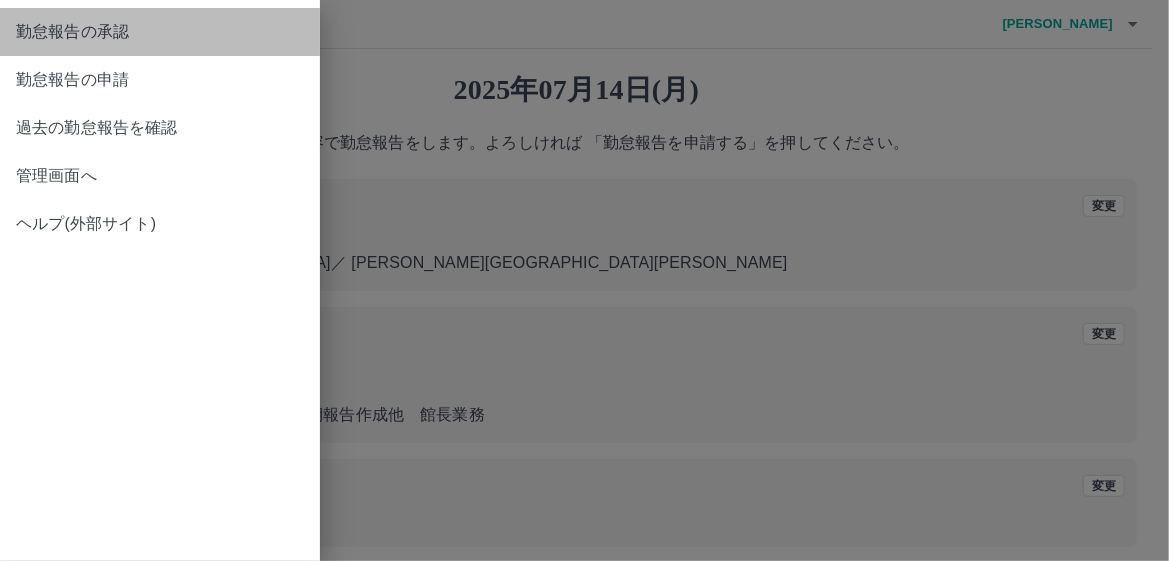 click on "勤怠報告の承認" at bounding box center (160, 32) 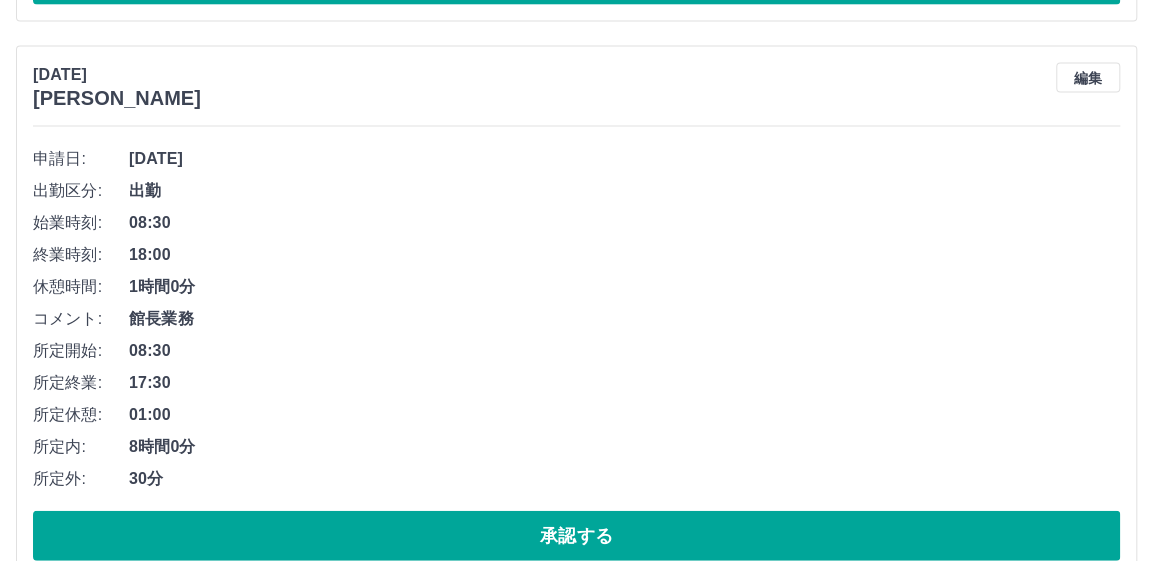 scroll, scrollTop: 2000, scrollLeft: 0, axis: vertical 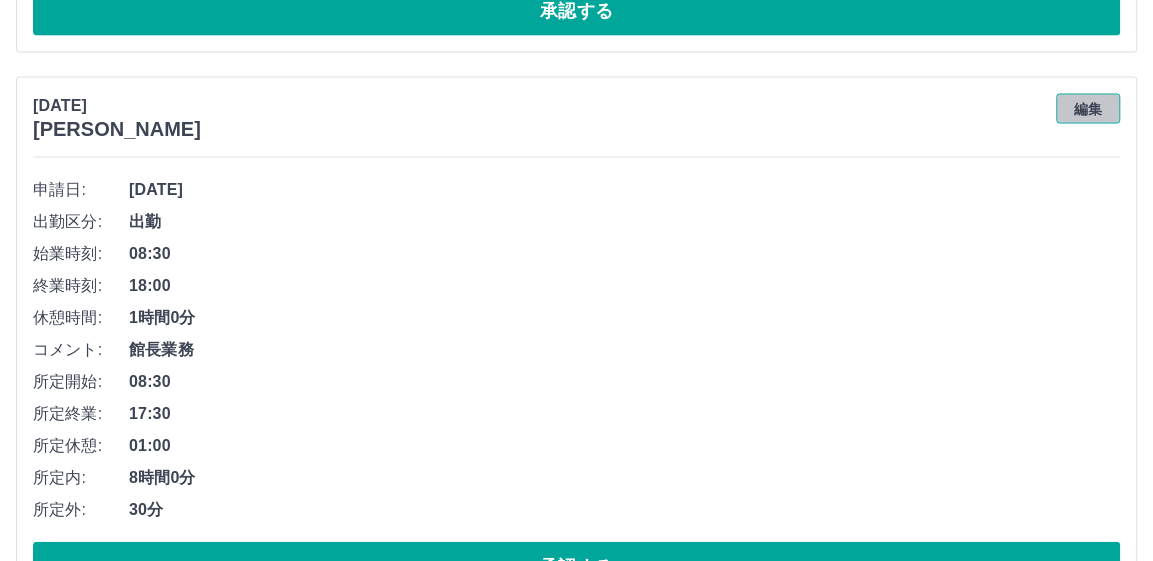 click on "編集" at bounding box center (1088, 109) 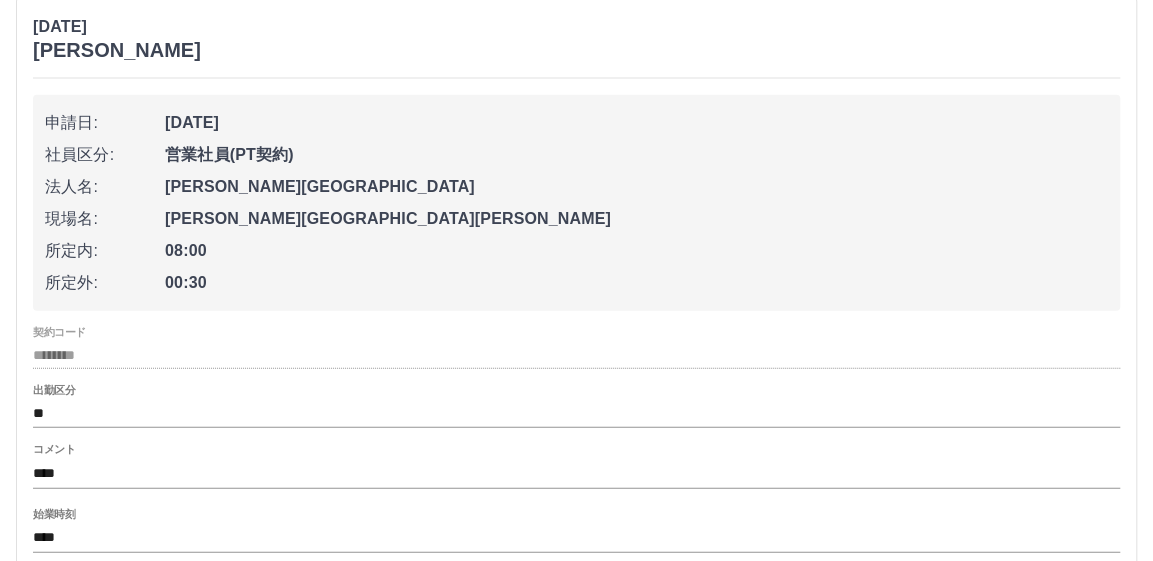 scroll, scrollTop: 2200, scrollLeft: 0, axis: vertical 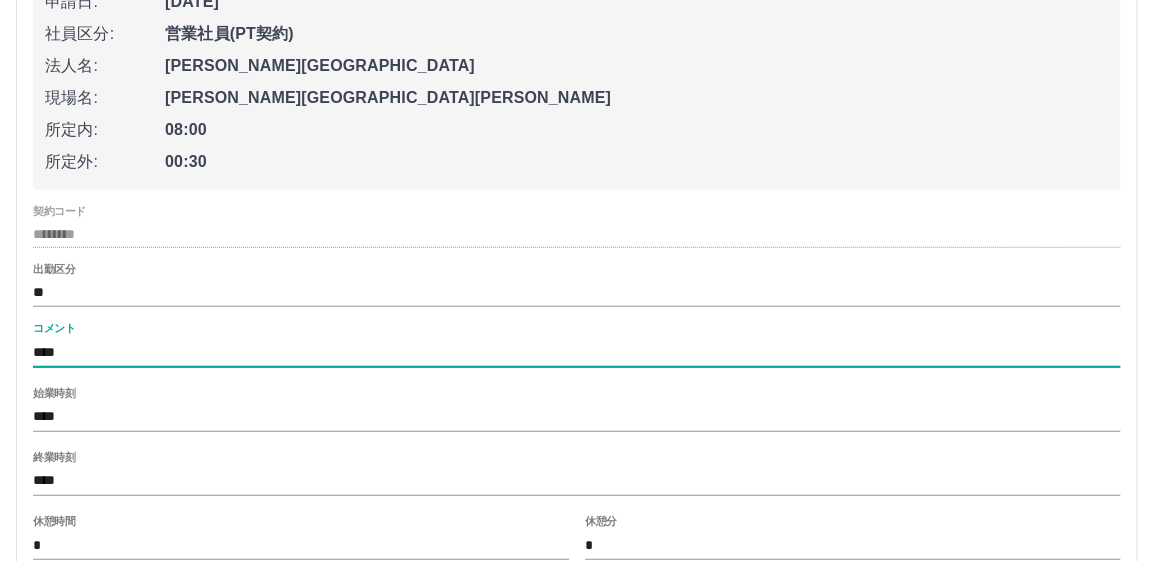 click on "****" at bounding box center (576, 353) 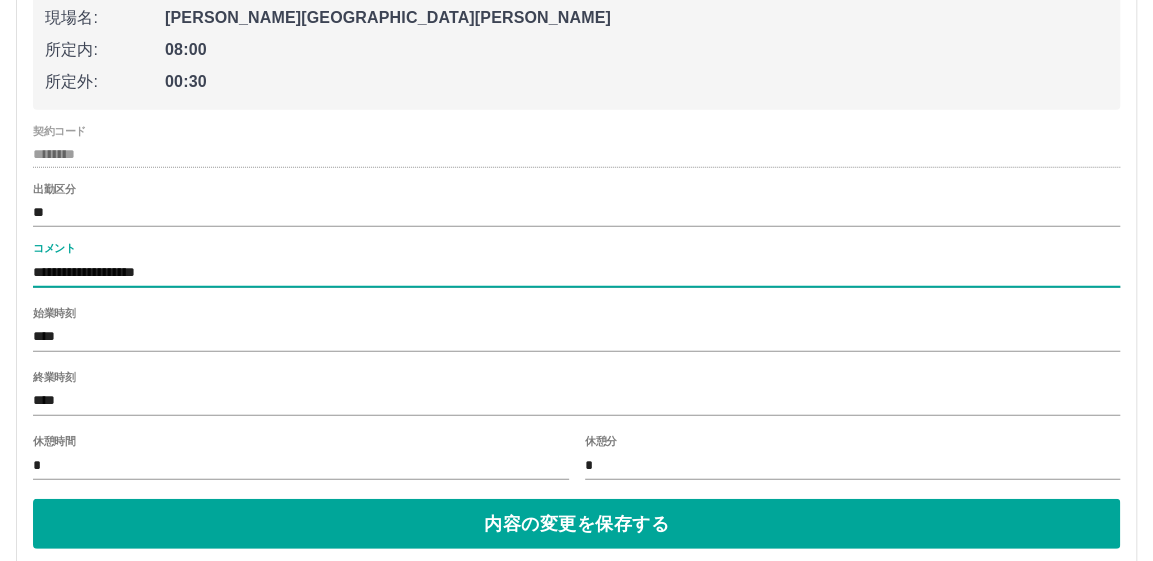 scroll, scrollTop: 2300, scrollLeft: 0, axis: vertical 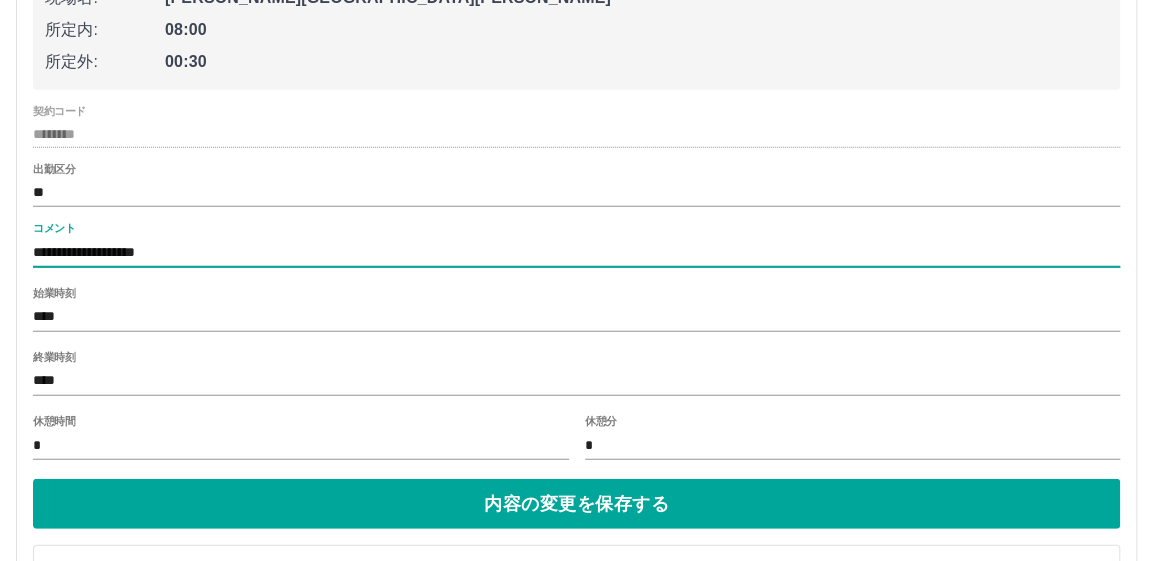 type on "**********" 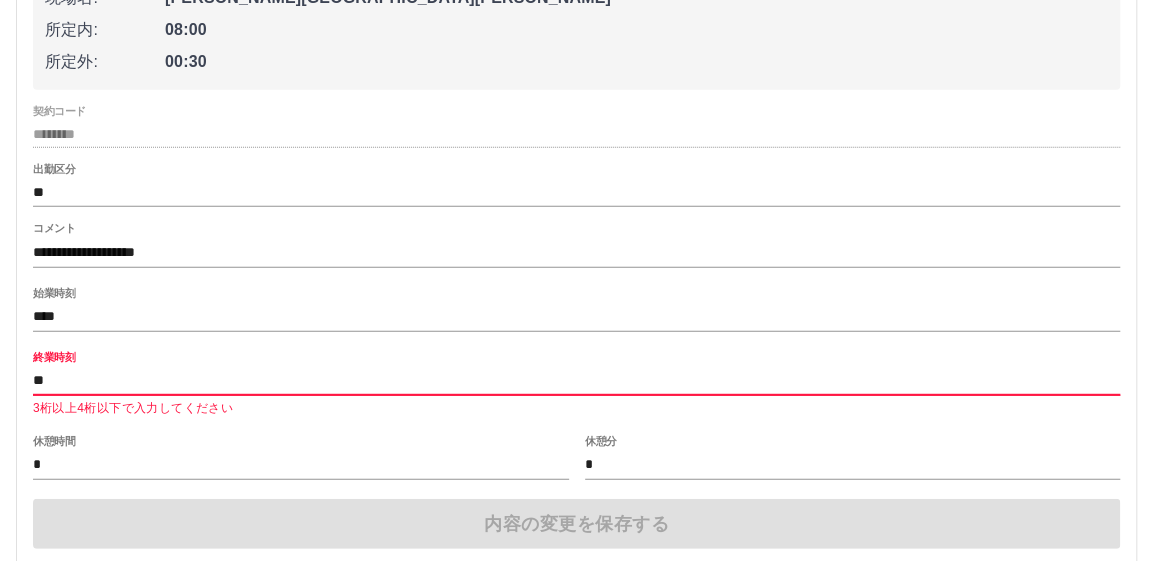 type on "*" 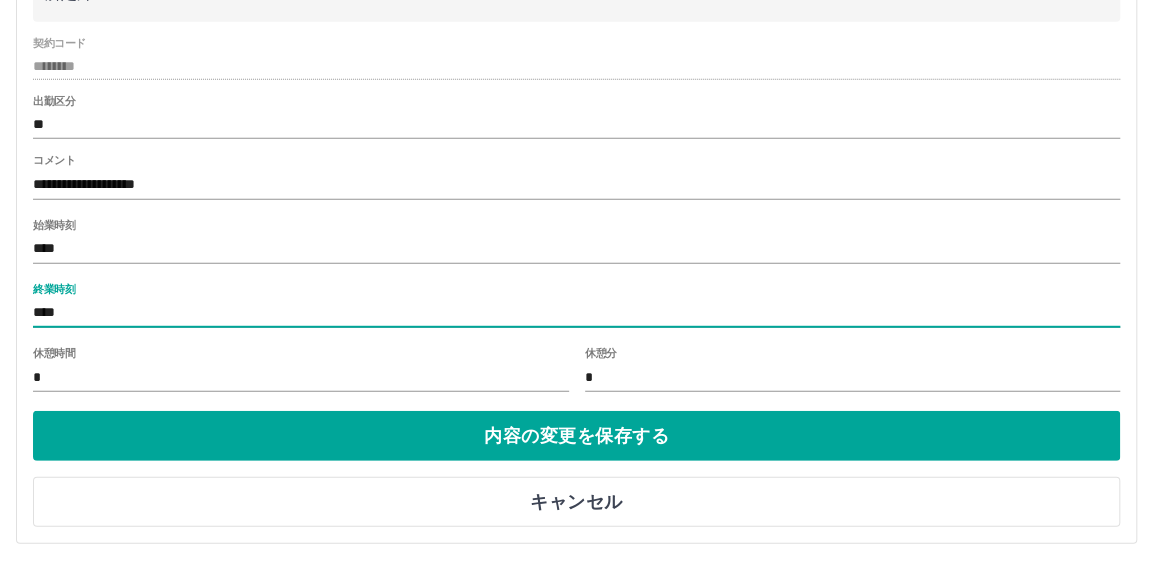 scroll, scrollTop: 2400, scrollLeft: 0, axis: vertical 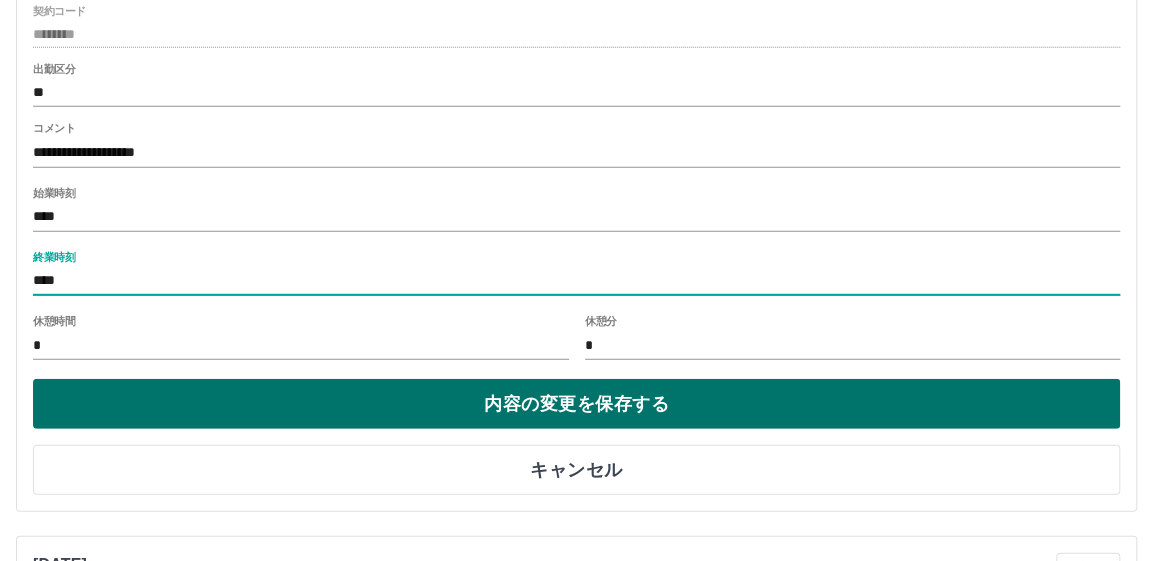 type on "****" 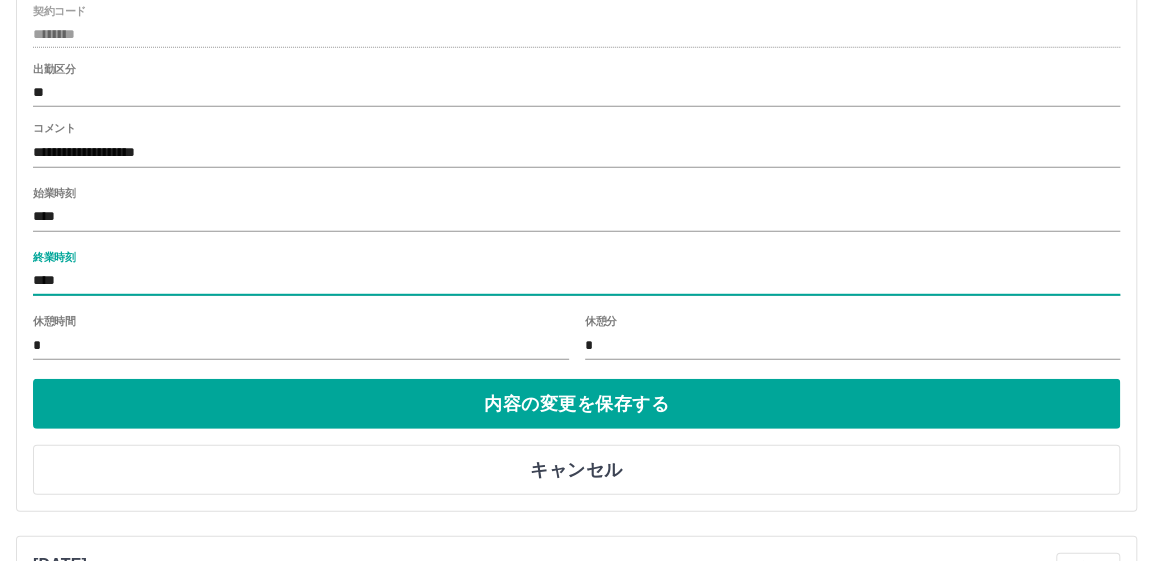 click on "内容の変更を保存する" at bounding box center [576, 404] 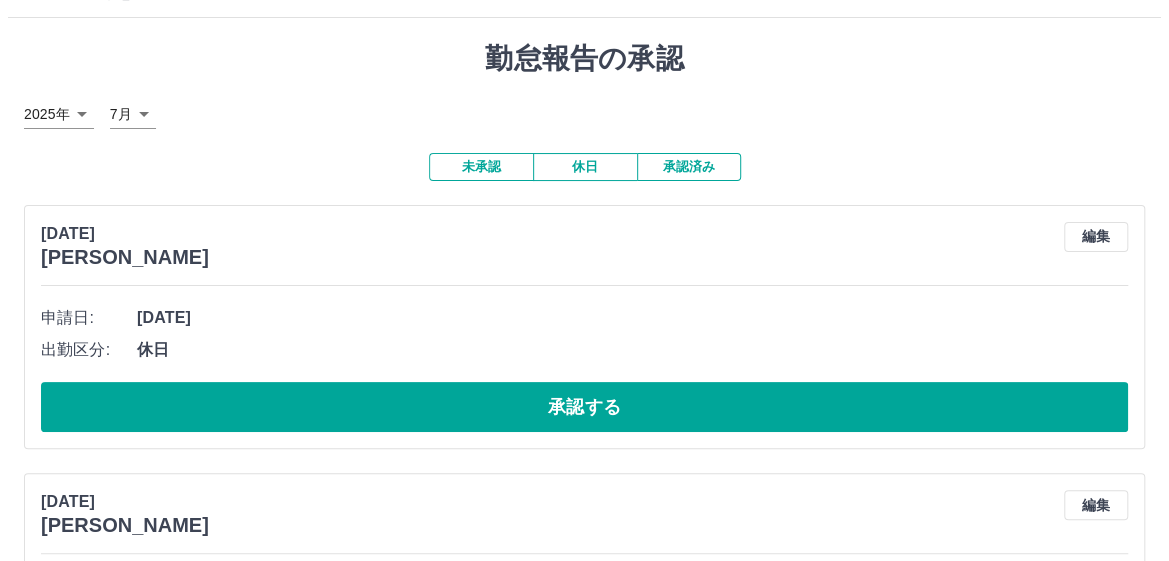 scroll, scrollTop: 0, scrollLeft: 0, axis: both 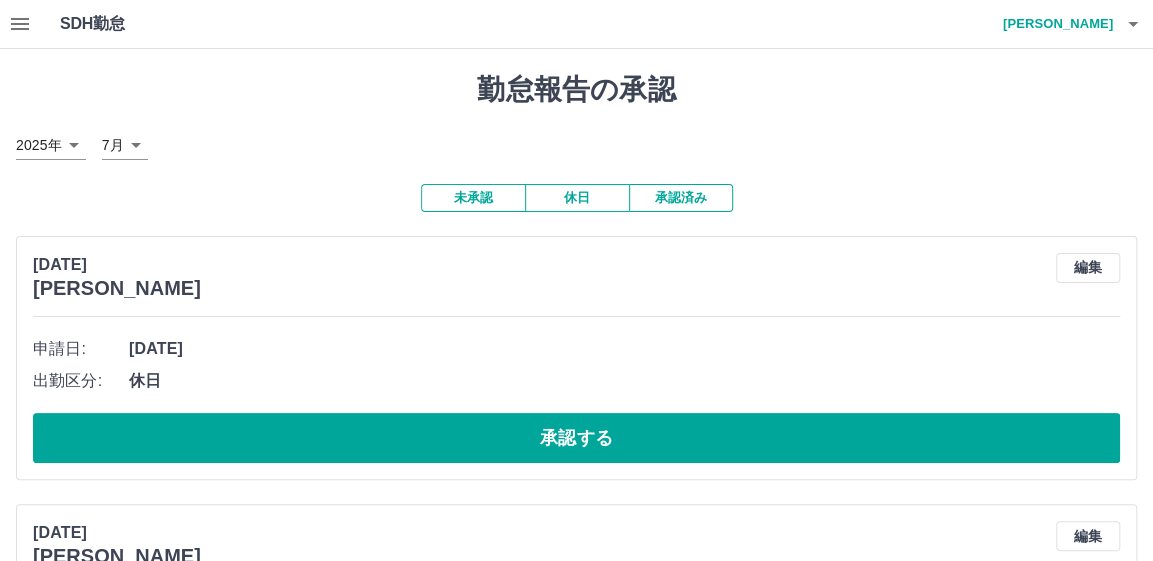 click 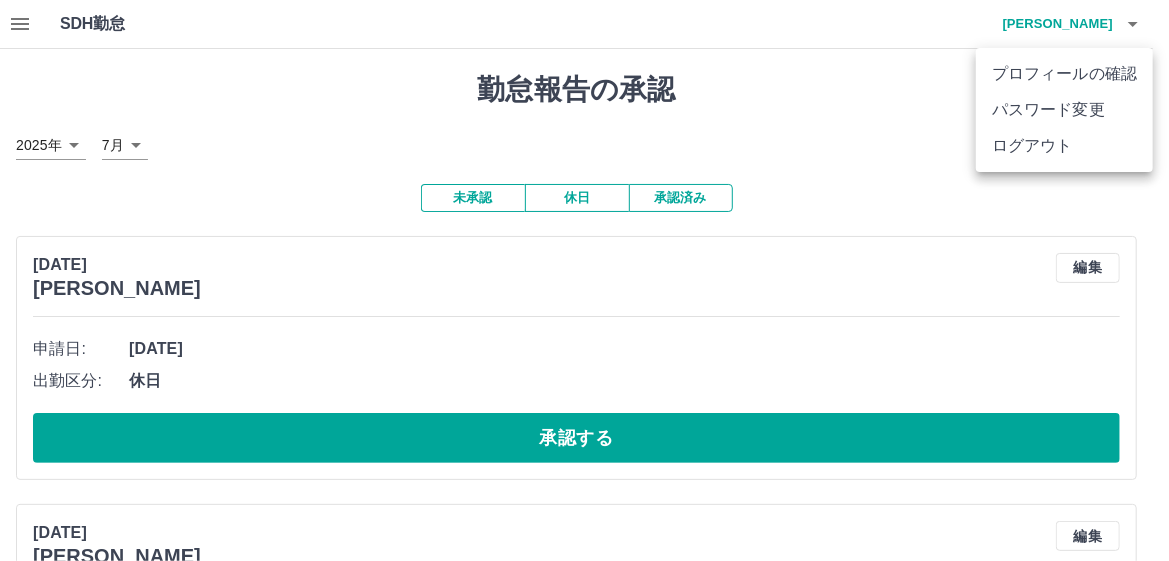 click on "ログアウト" at bounding box center [1064, 146] 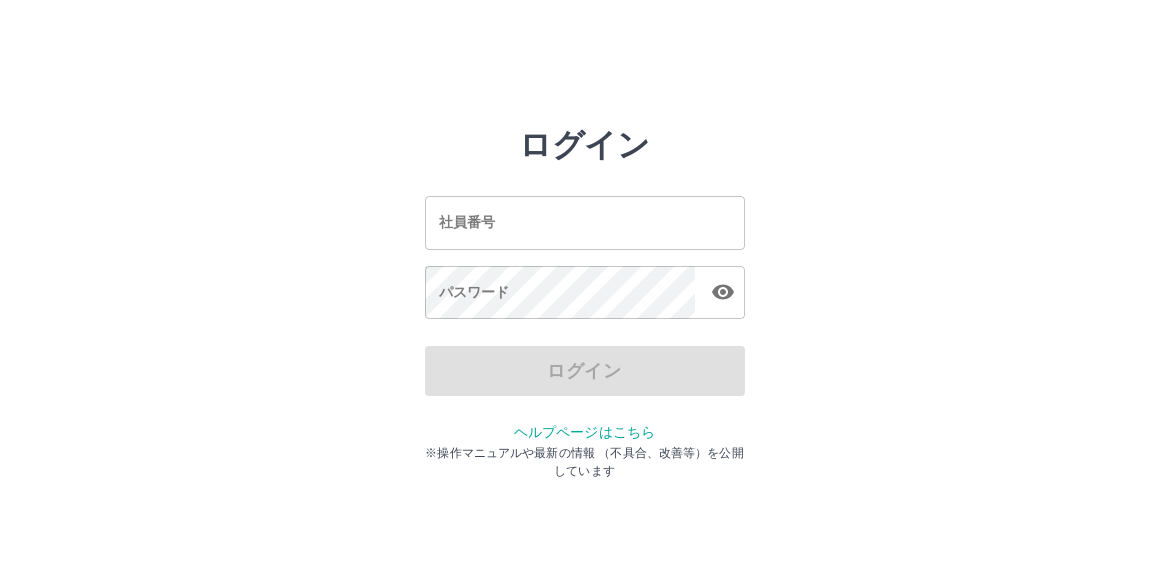 scroll, scrollTop: 0, scrollLeft: 0, axis: both 